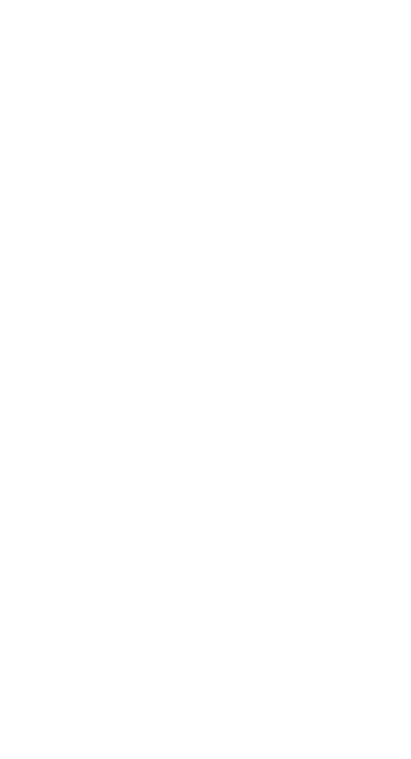 scroll, scrollTop: 0, scrollLeft: 0, axis: both 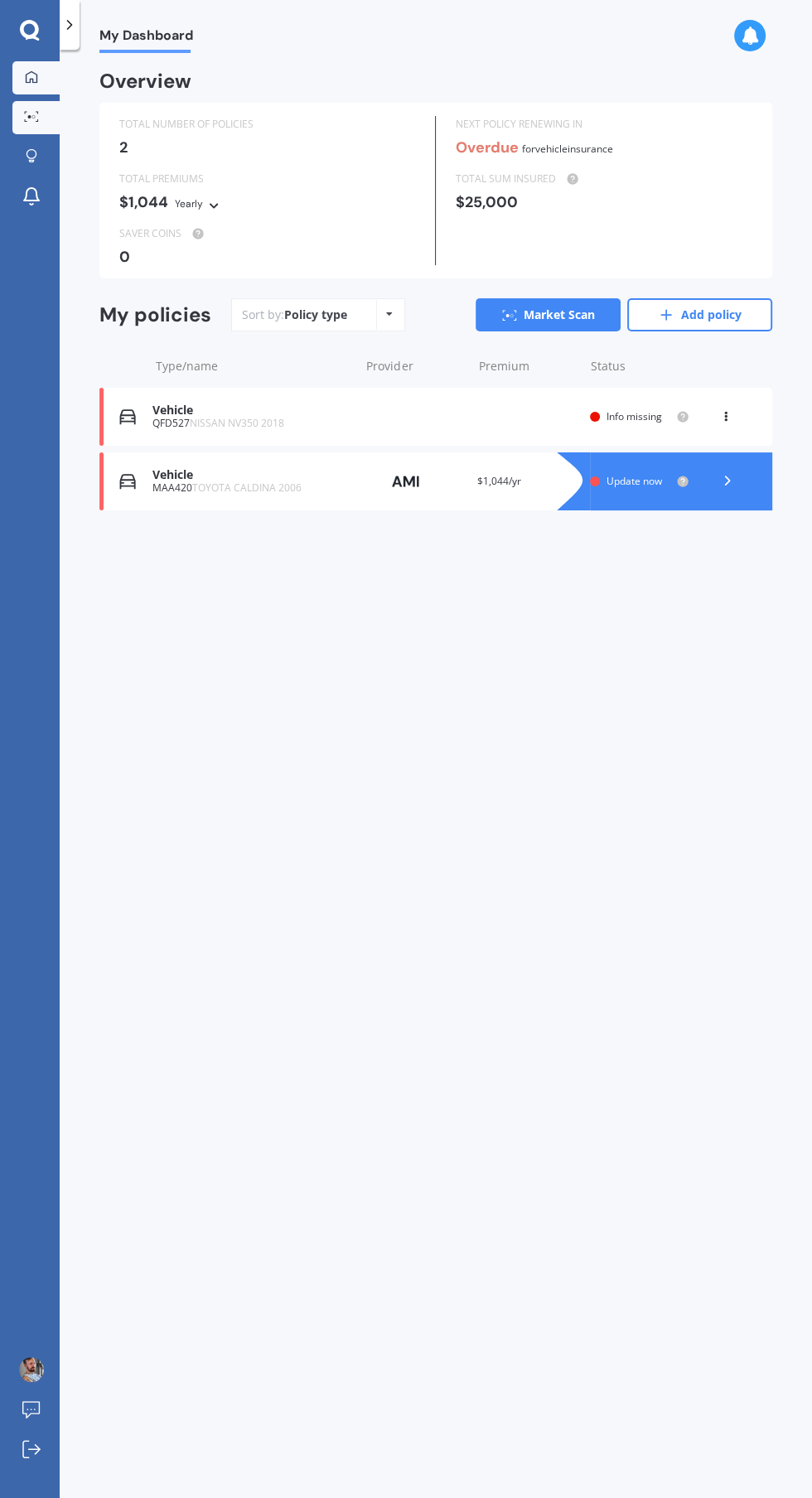 click 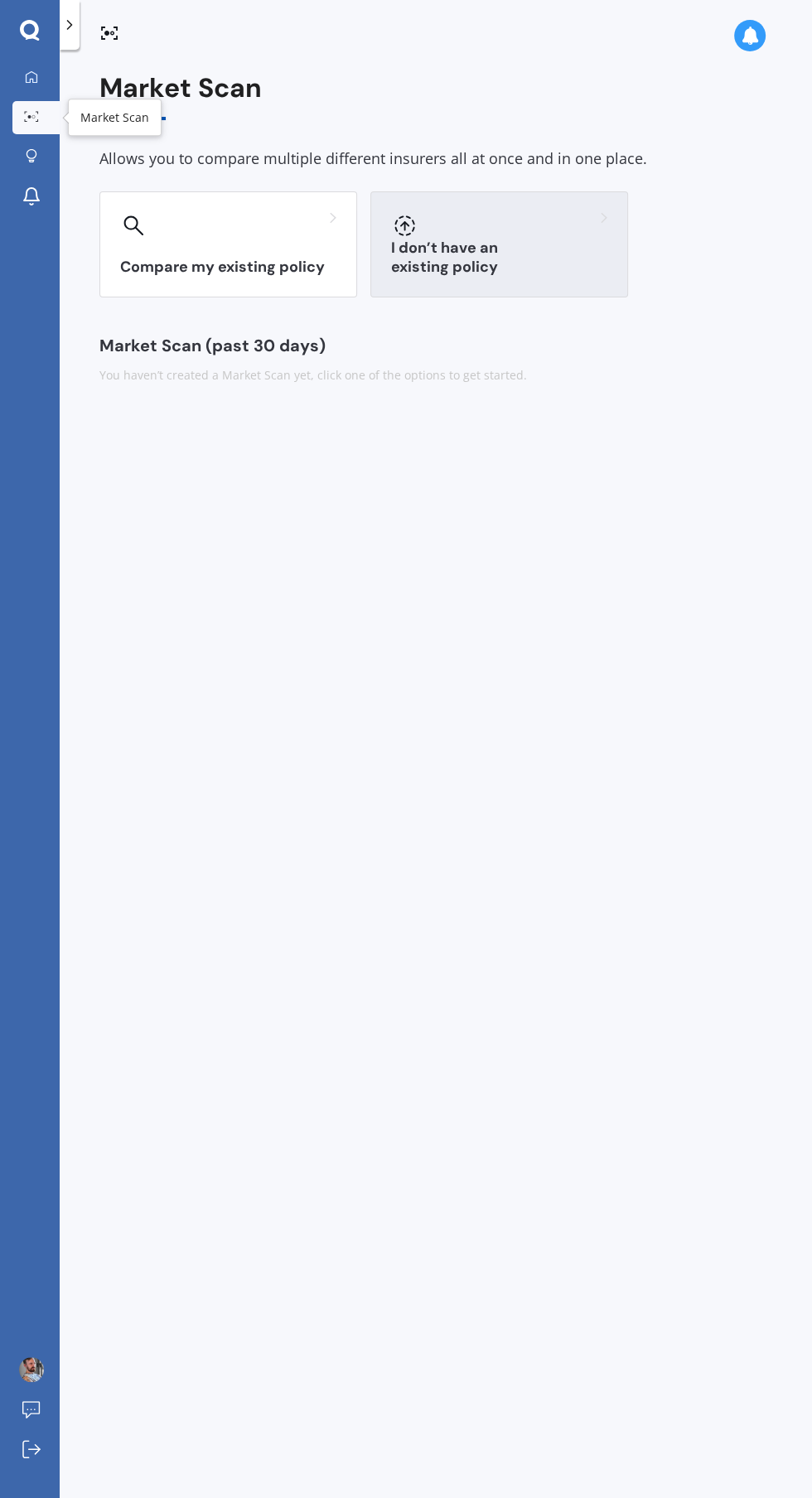 click on "I don’t have an existing policy" at bounding box center [499, 244] 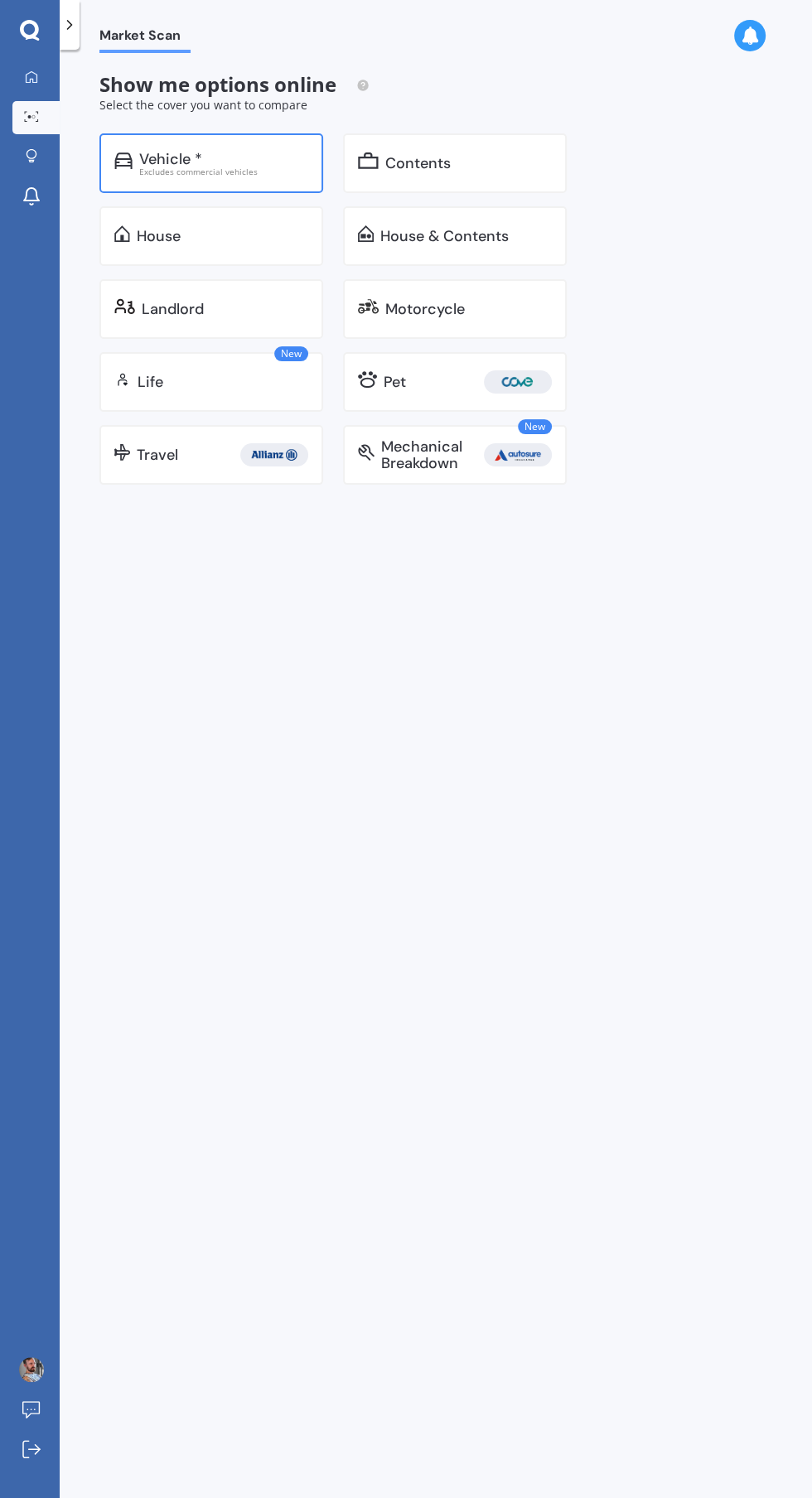 click on "Vehicle *" at bounding box center [171, 159] 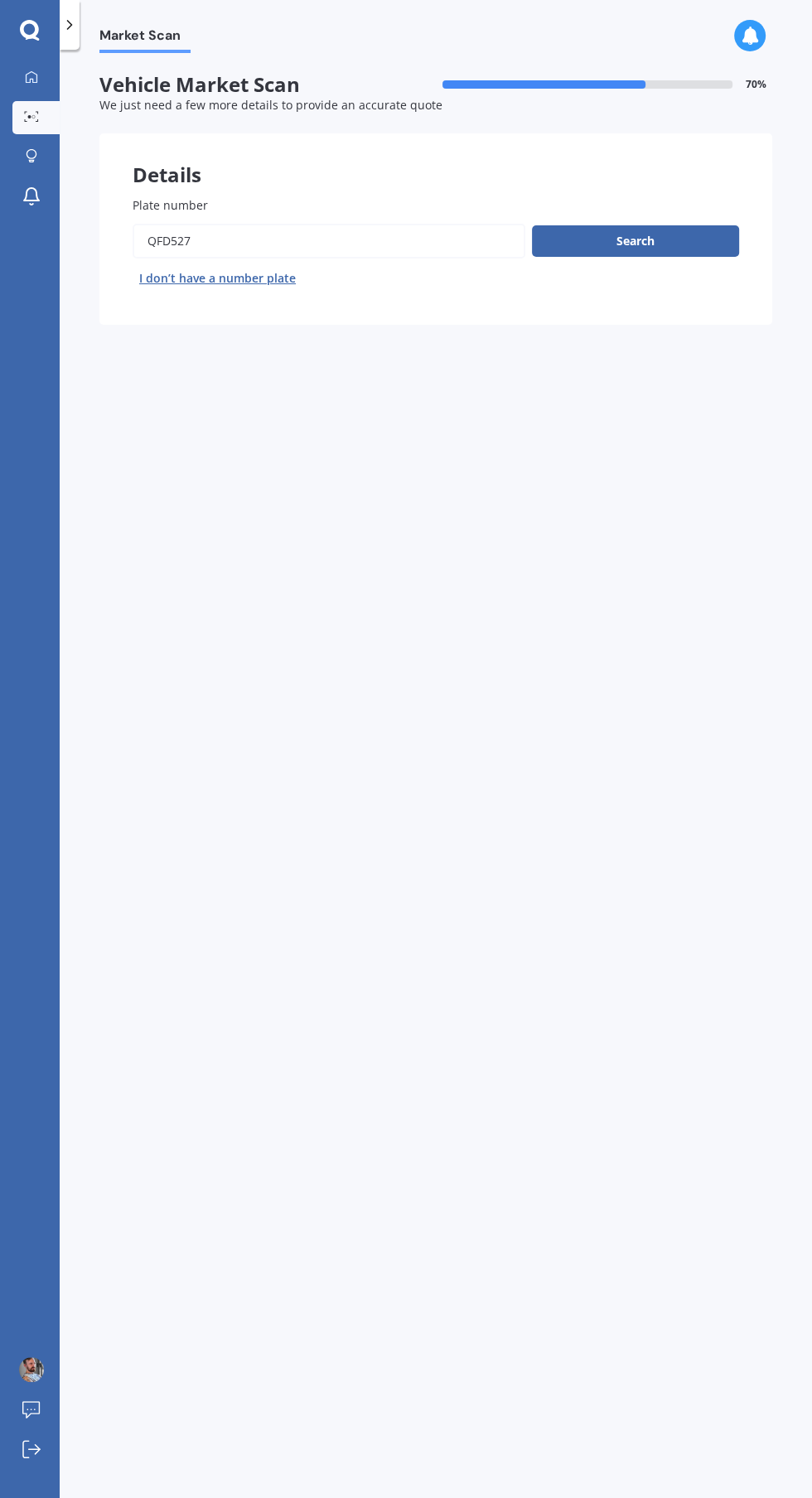 click on "Plate number" at bounding box center (329, 241) 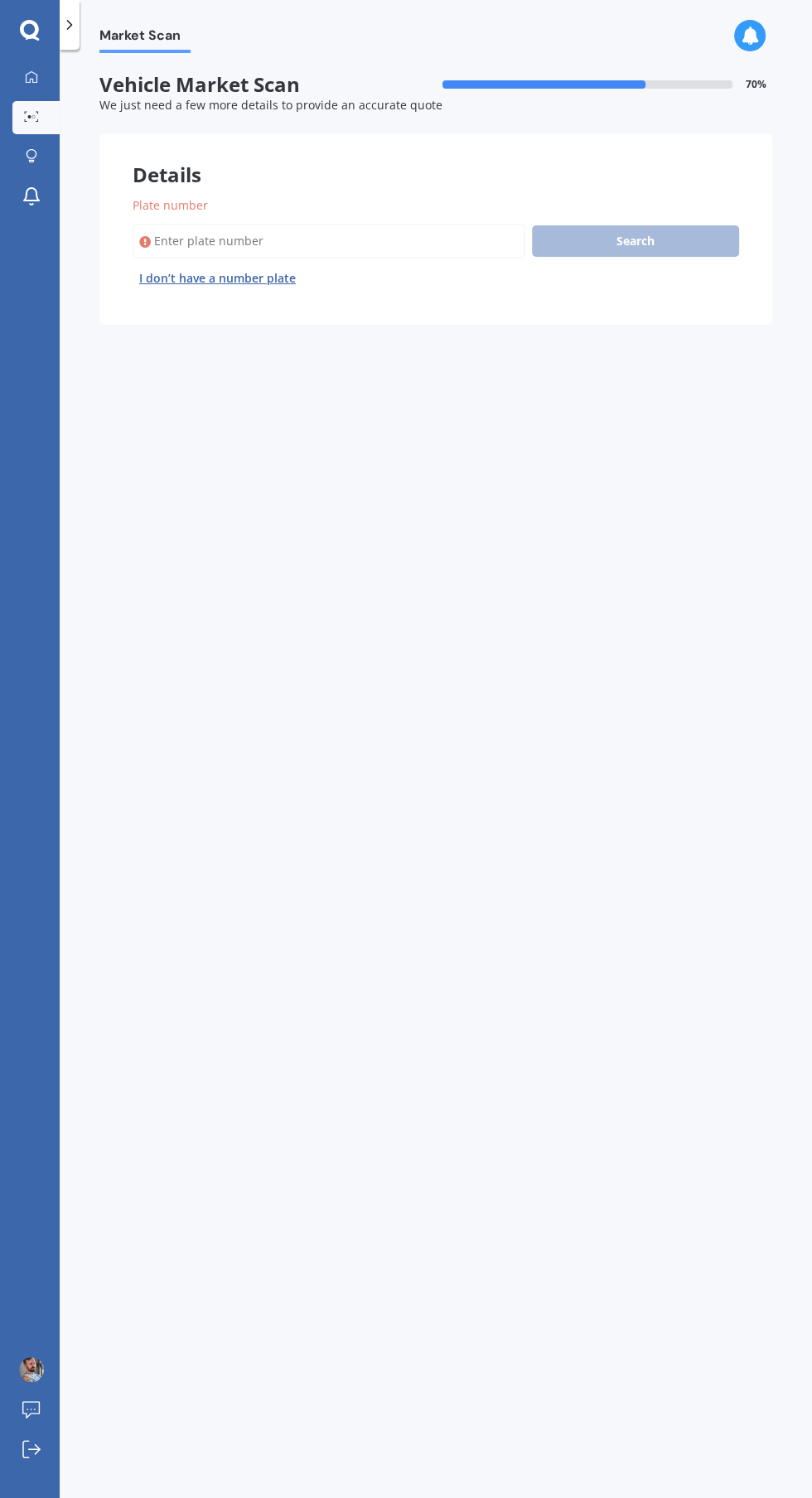 type on "M" 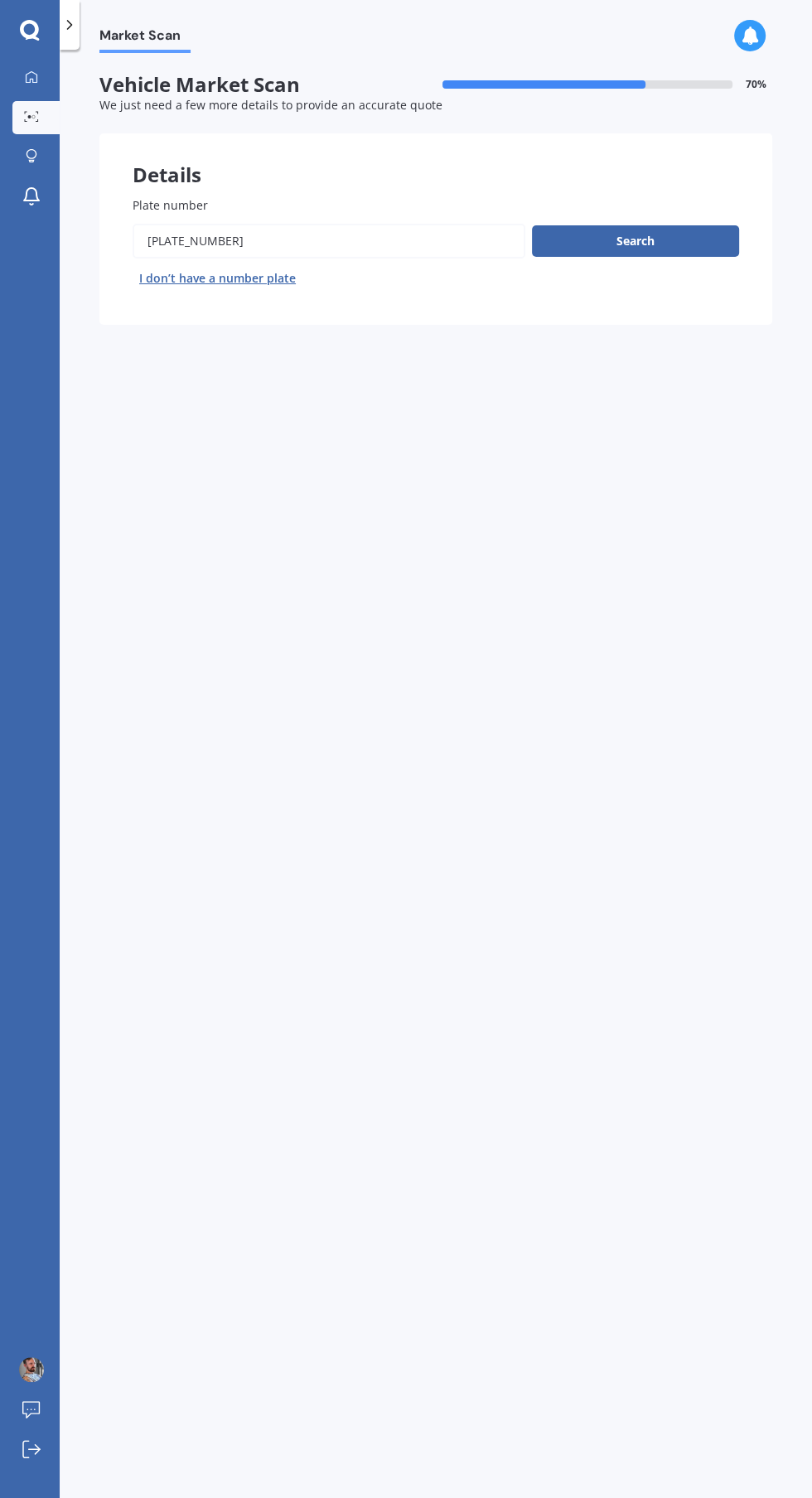 type on "[PLATE_NUMBER]" 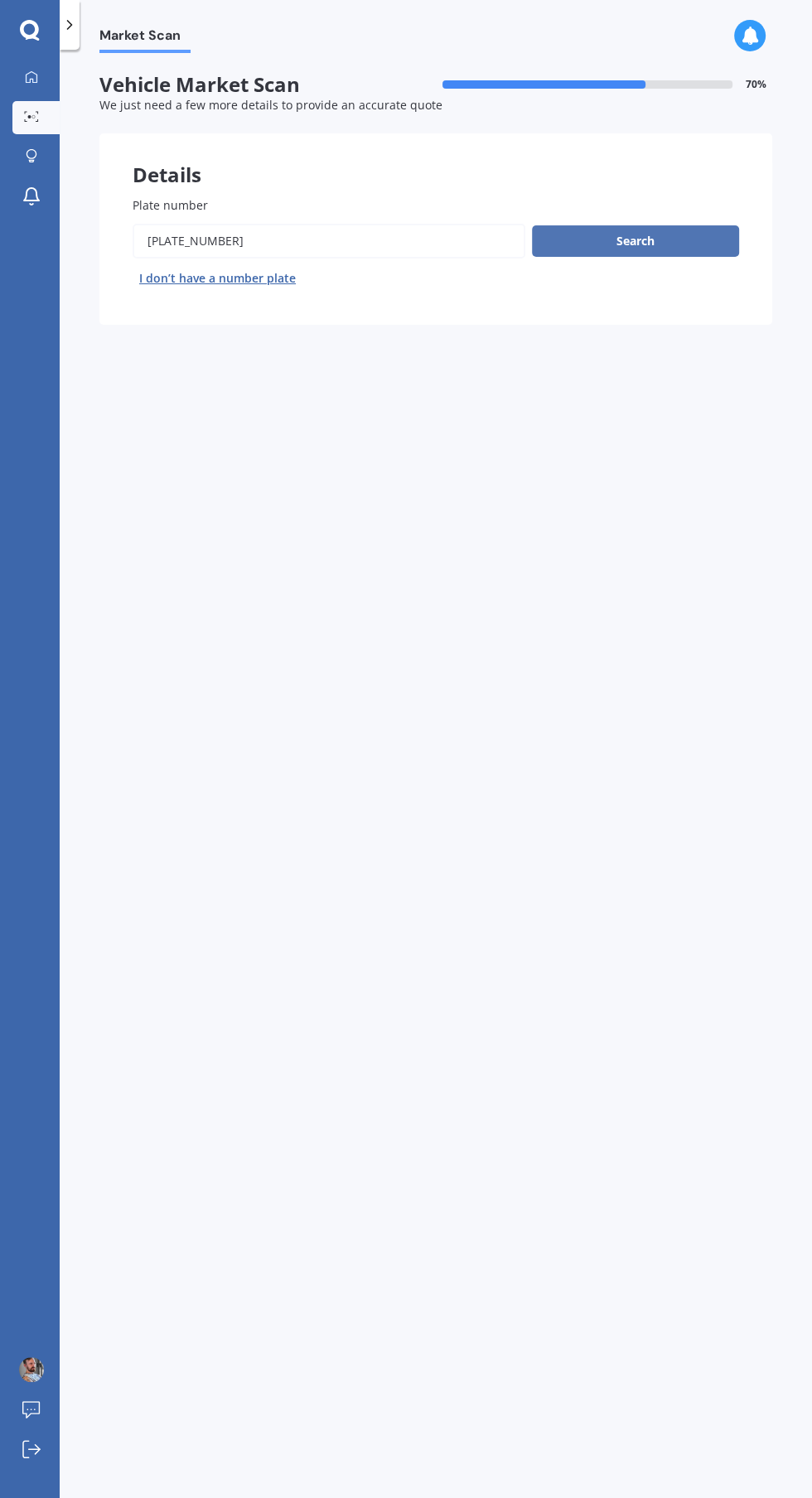 click on "Search" at bounding box center (636, 241) 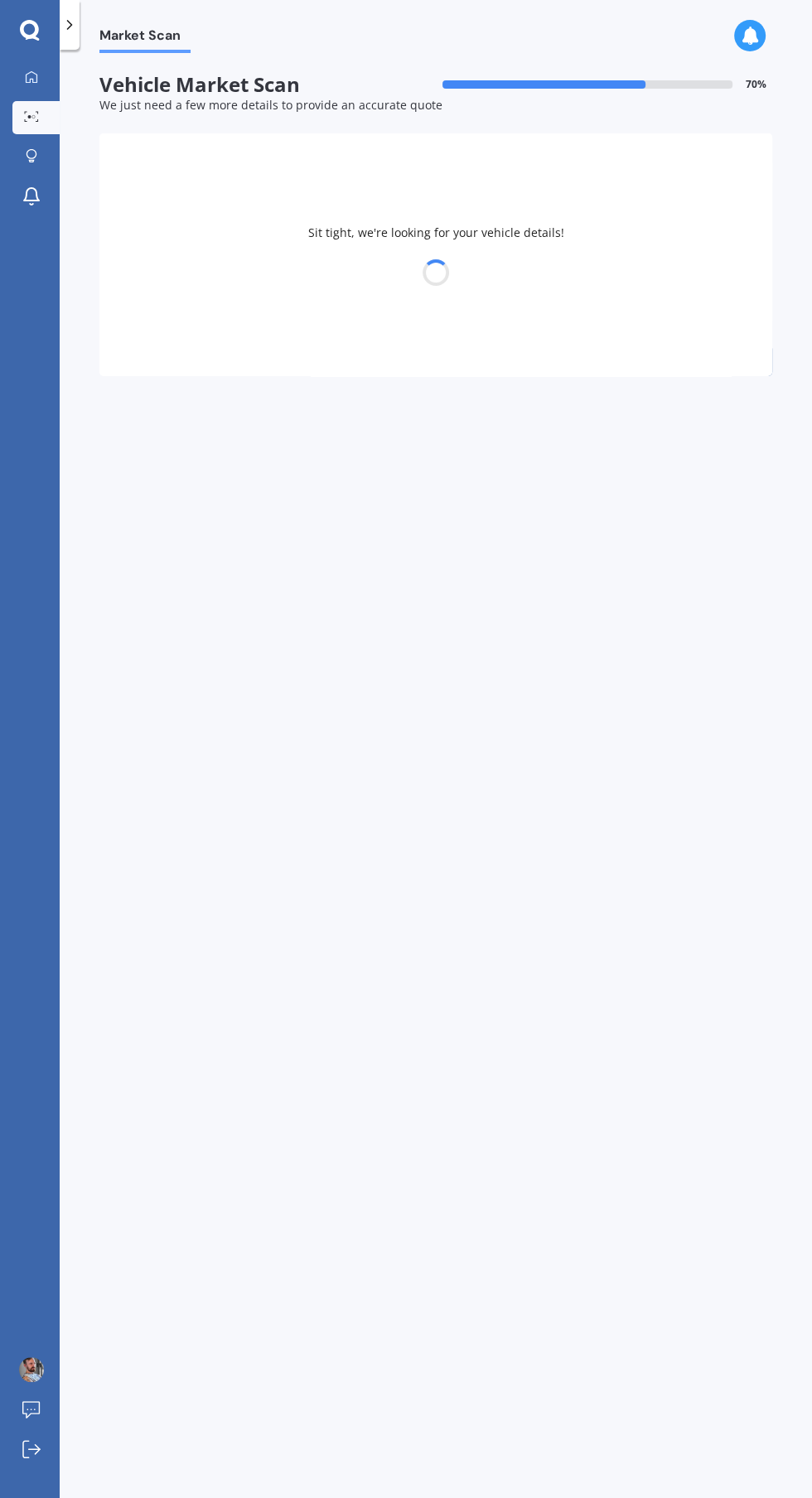 select on "TOYOTA" 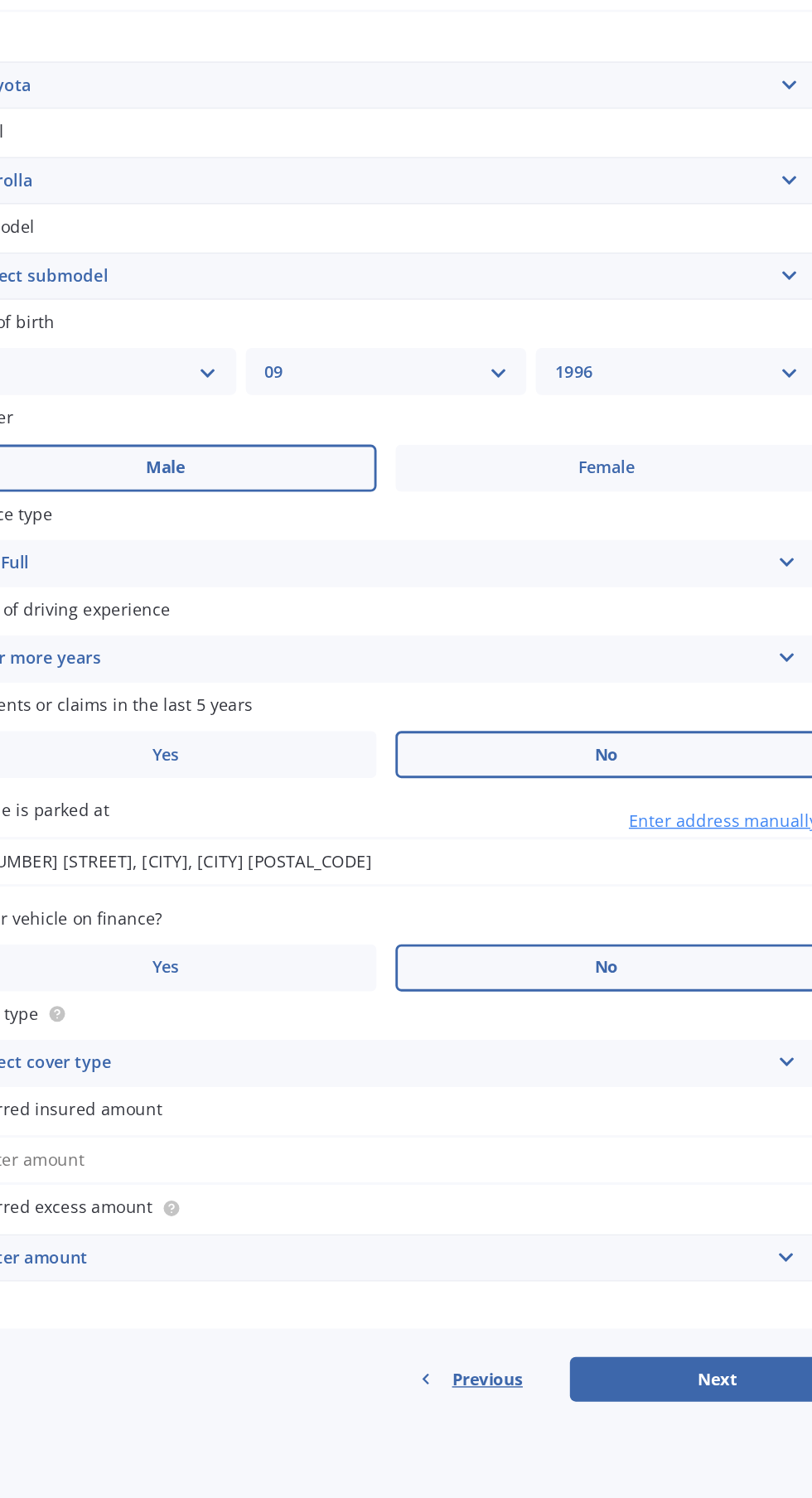 scroll, scrollTop: 106, scrollLeft: 0, axis: vertical 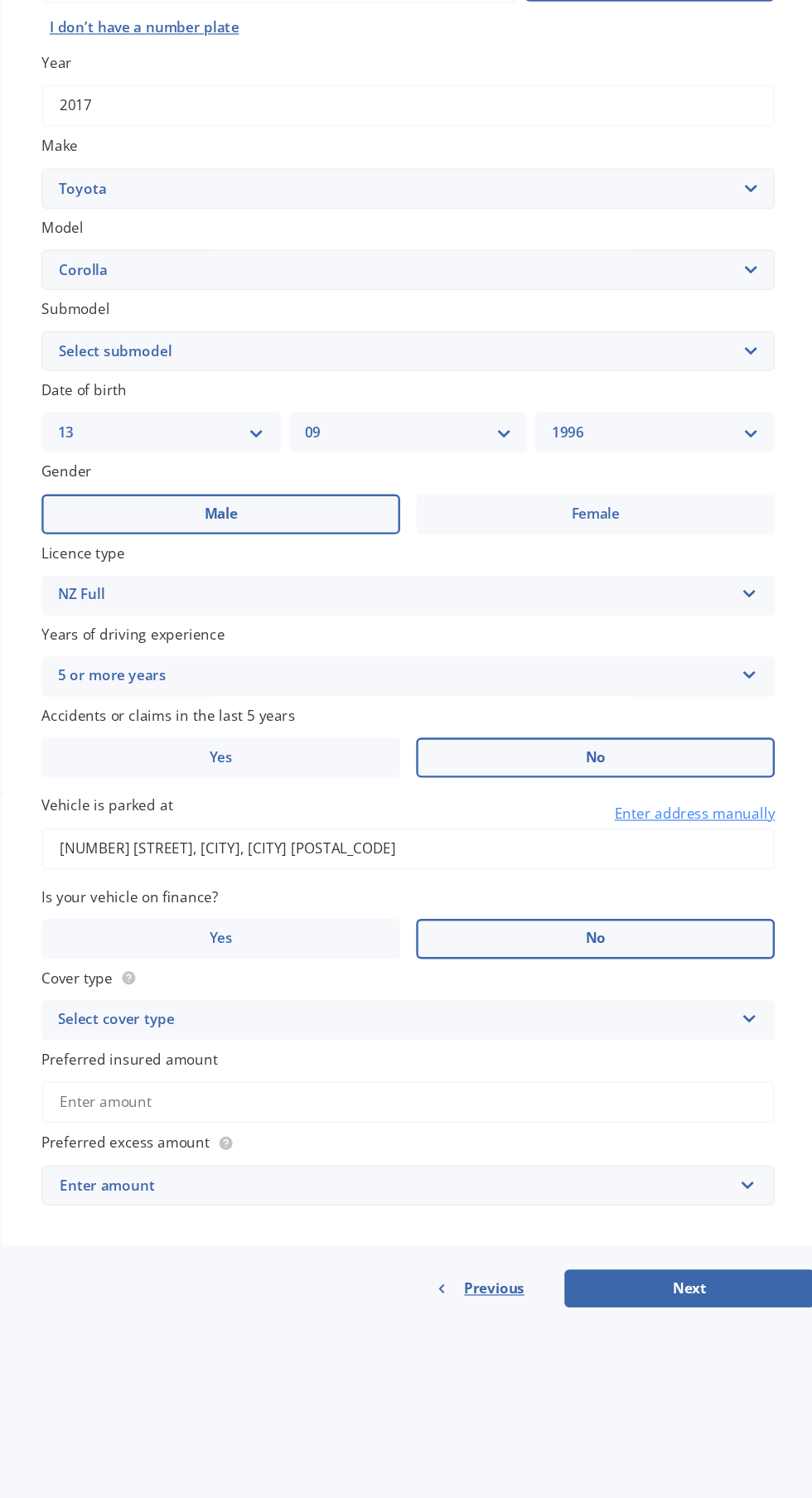 click on "Preferred insured amount" at bounding box center [436, 1167] 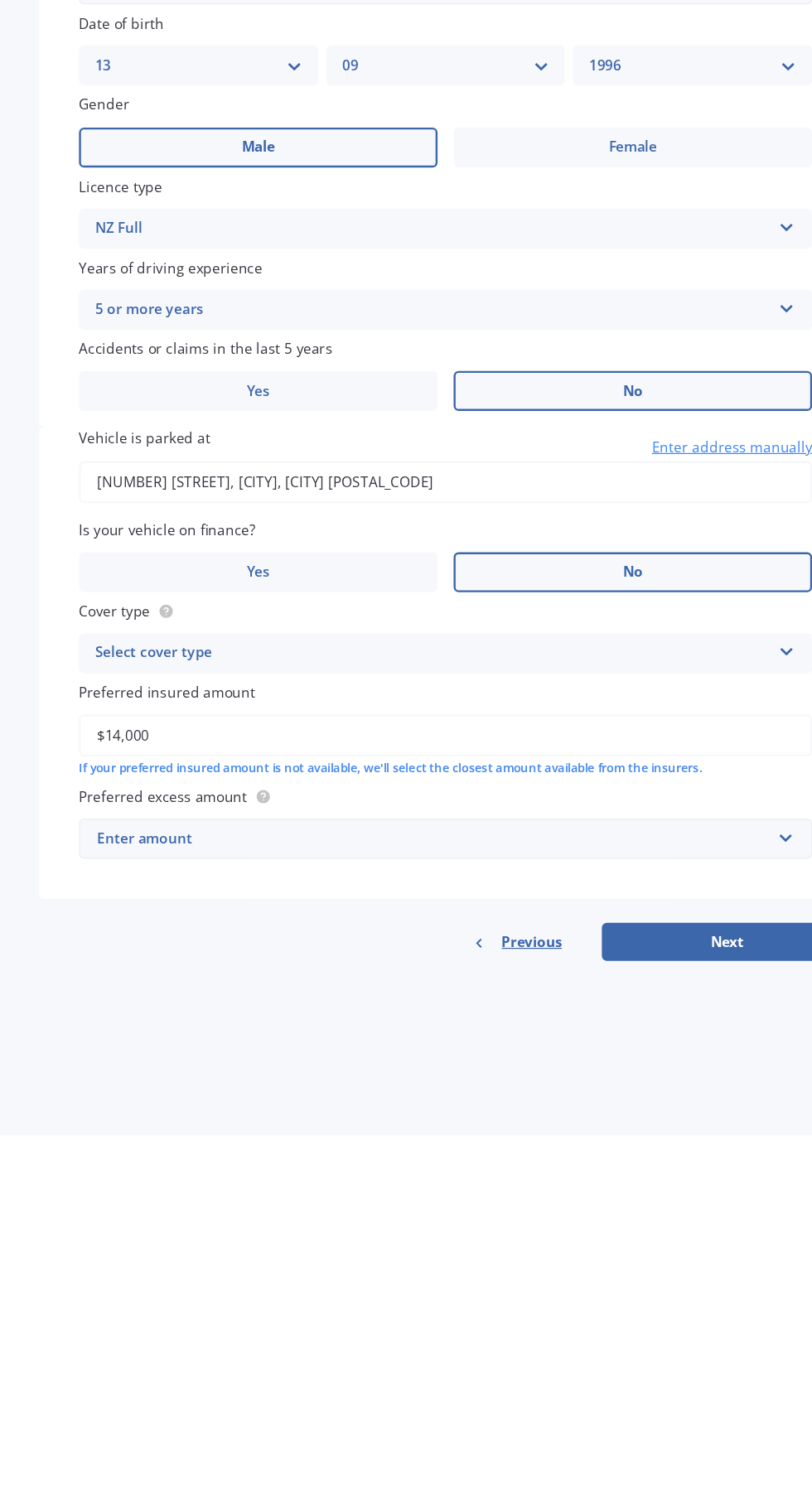 scroll, scrollTop: 106, scrollLeft: 0, axis: vertical 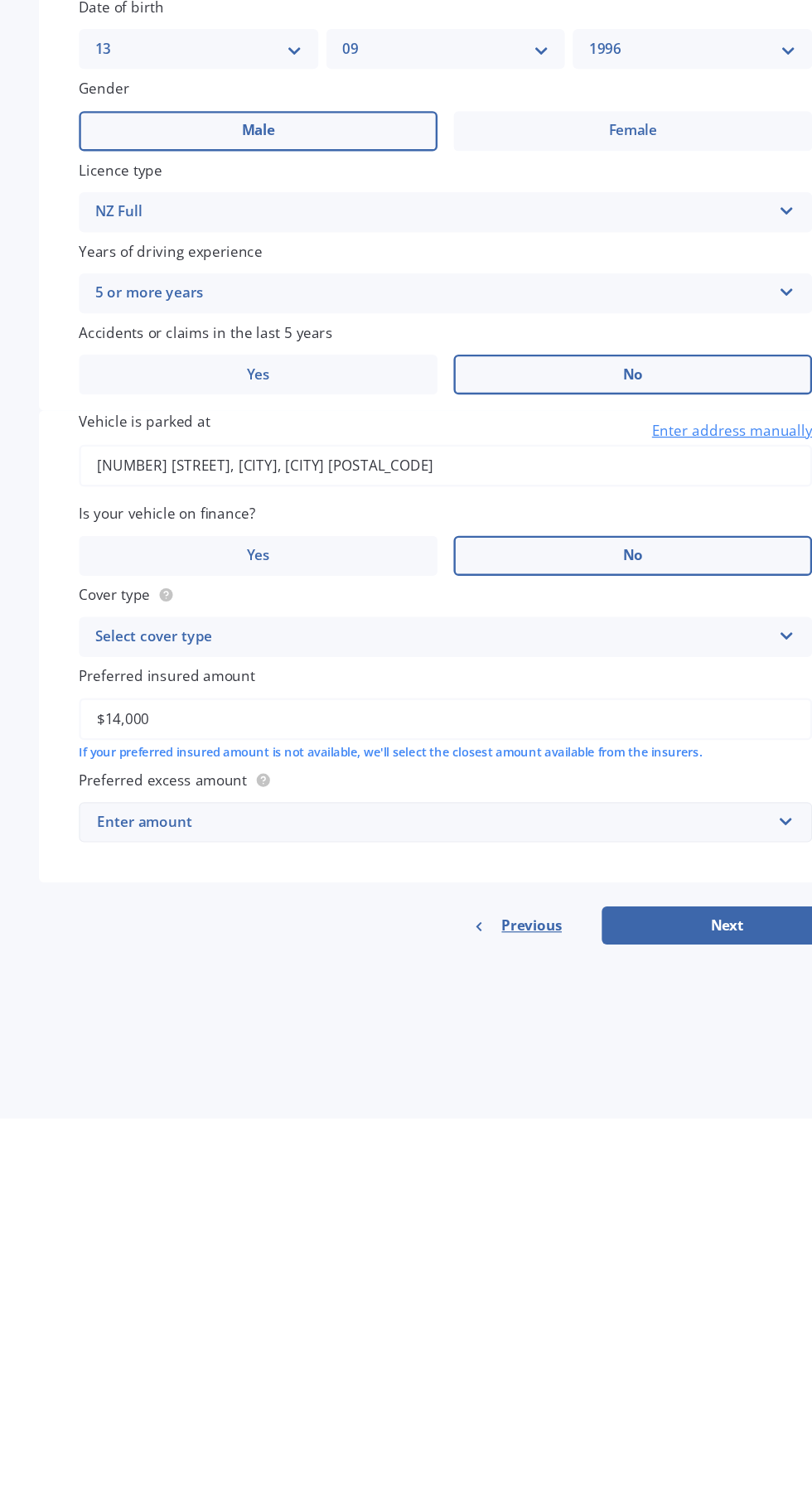 type on "$14,000" 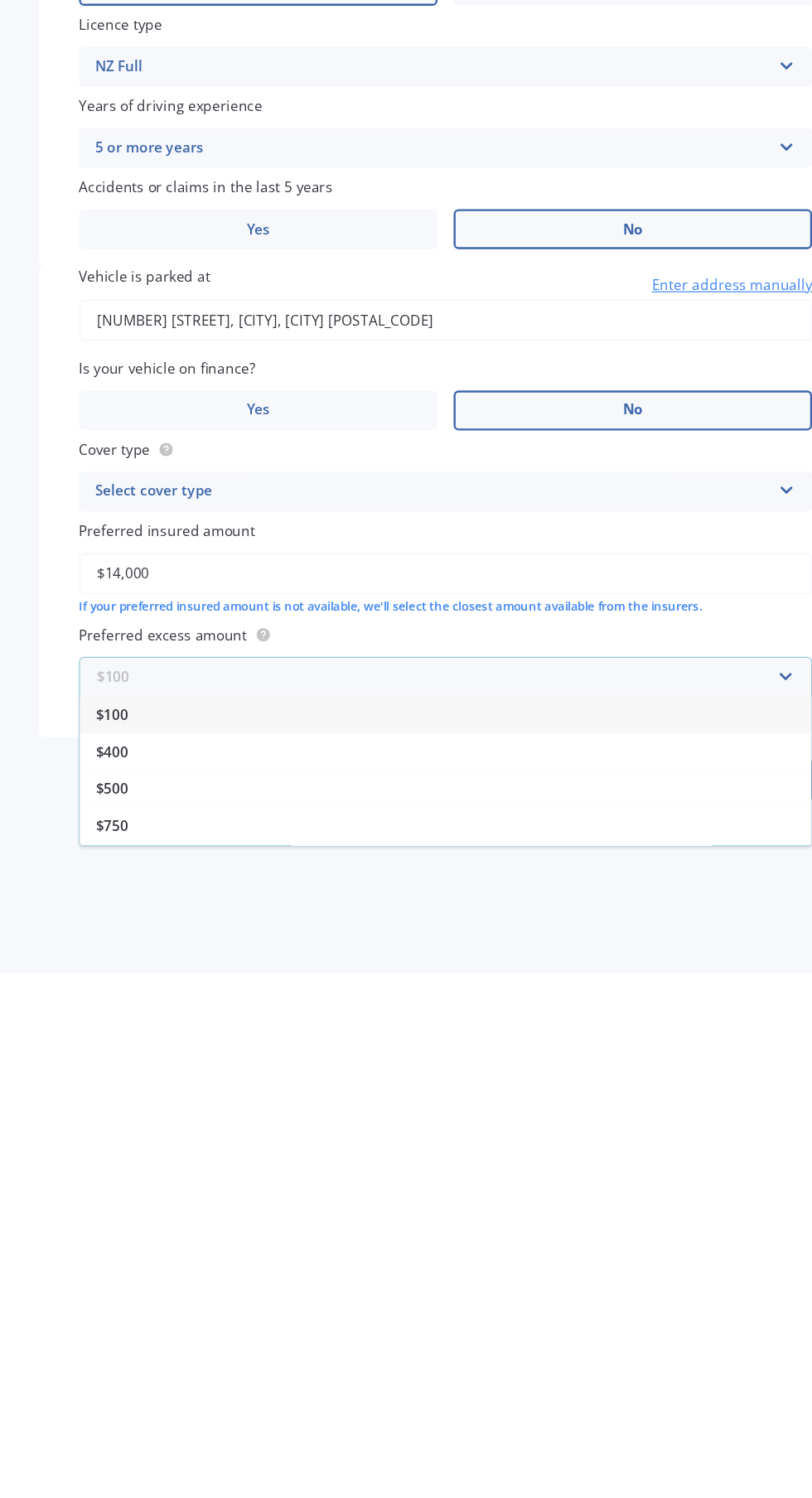 scroll, scrollTop: 106, scrollLeft: 0, axis: vertical 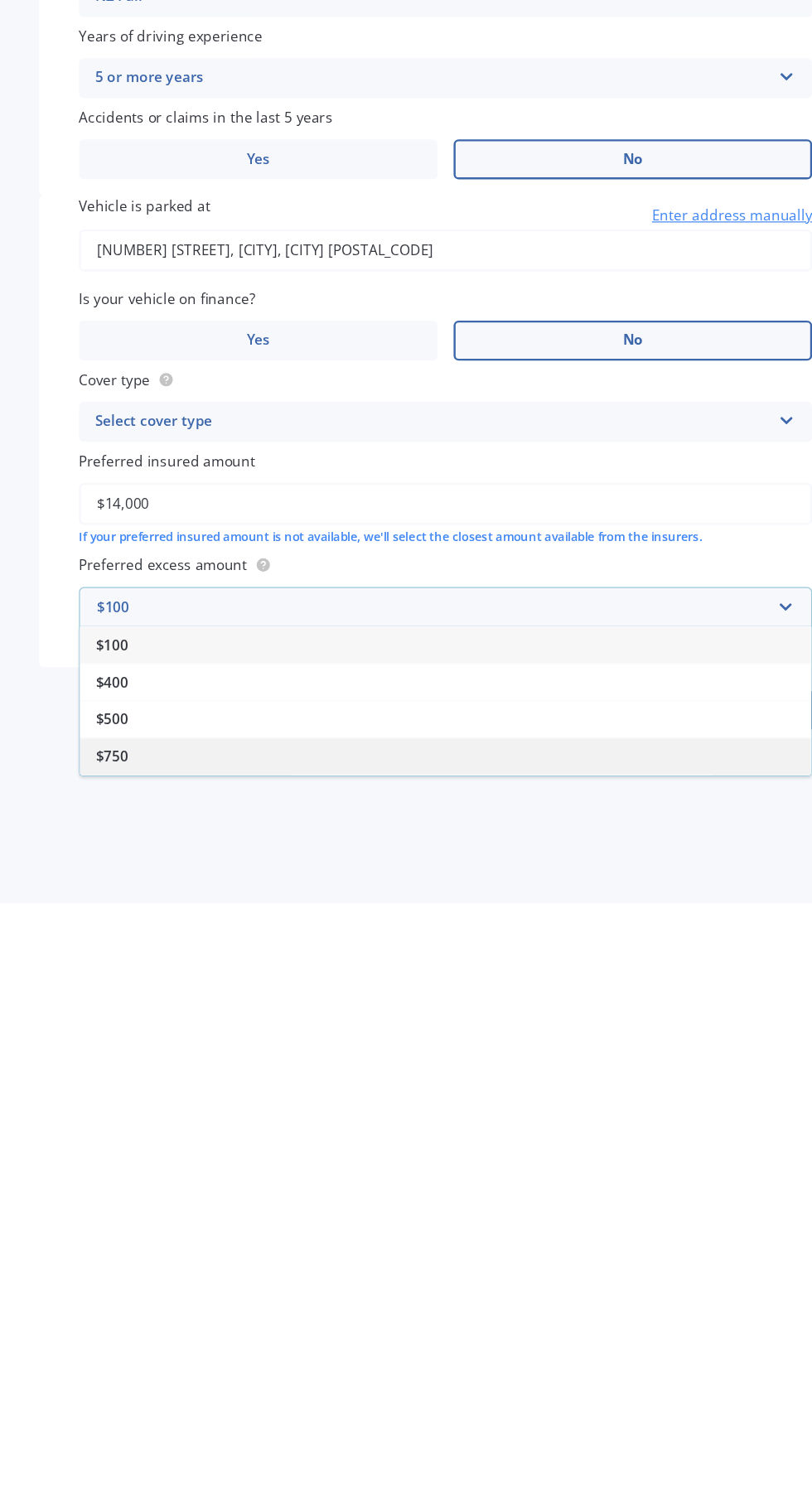 click on "$750" at bounding box center [436, 1375] 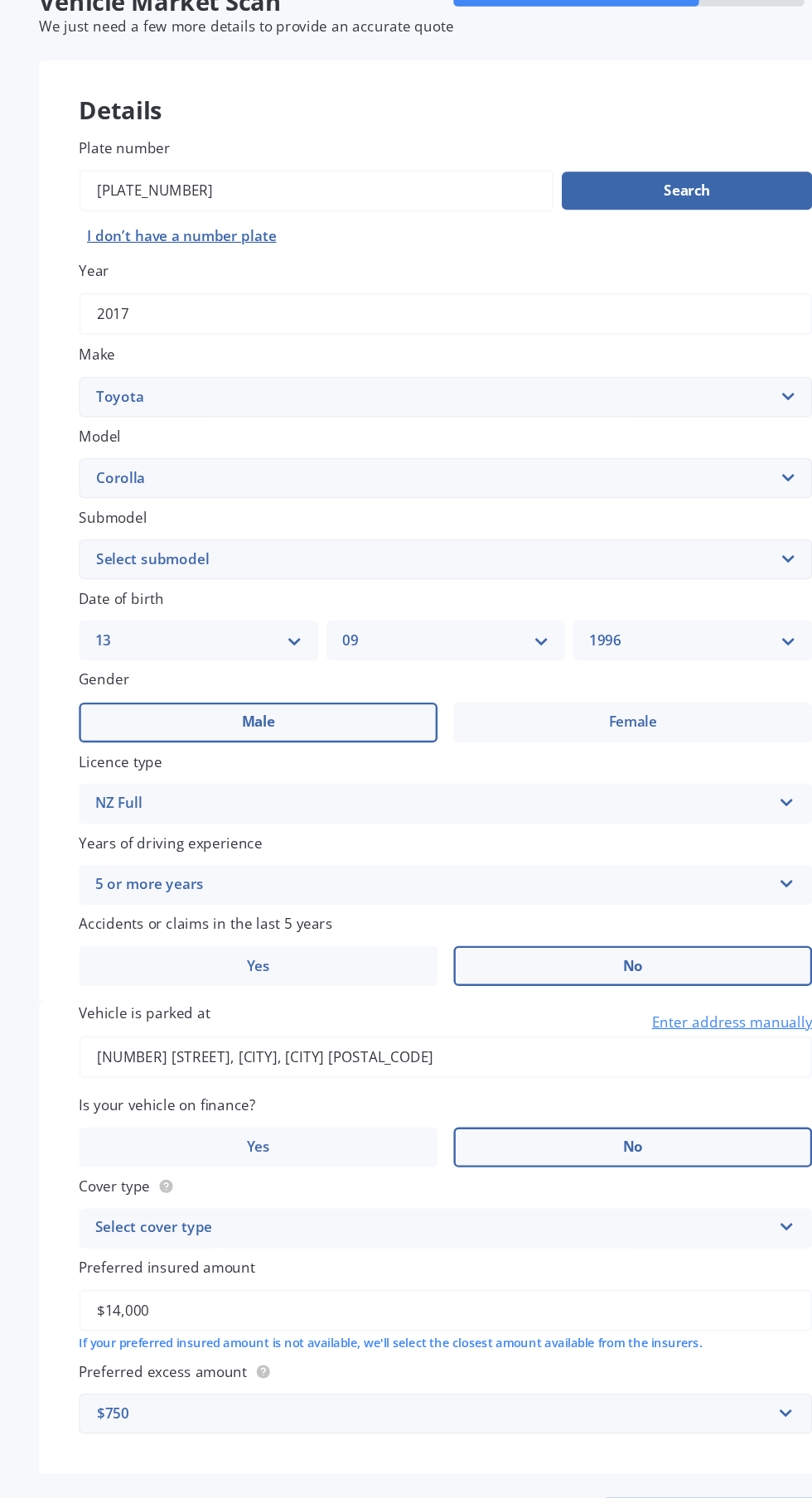 scroll, scrollTop: 0, scrollLeft: 0, axis: both 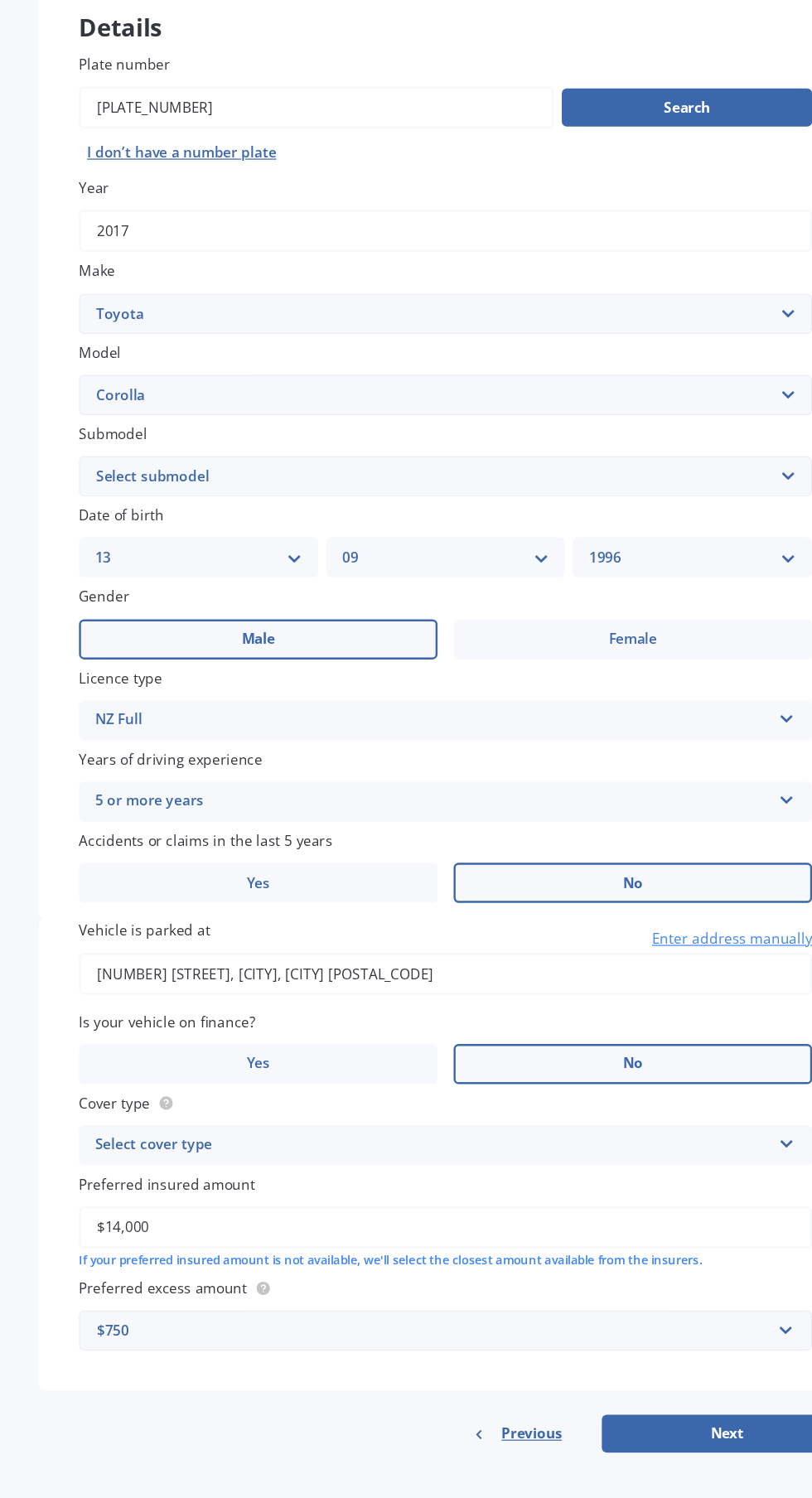 click on "$750" at bounding box center [426, 1253] 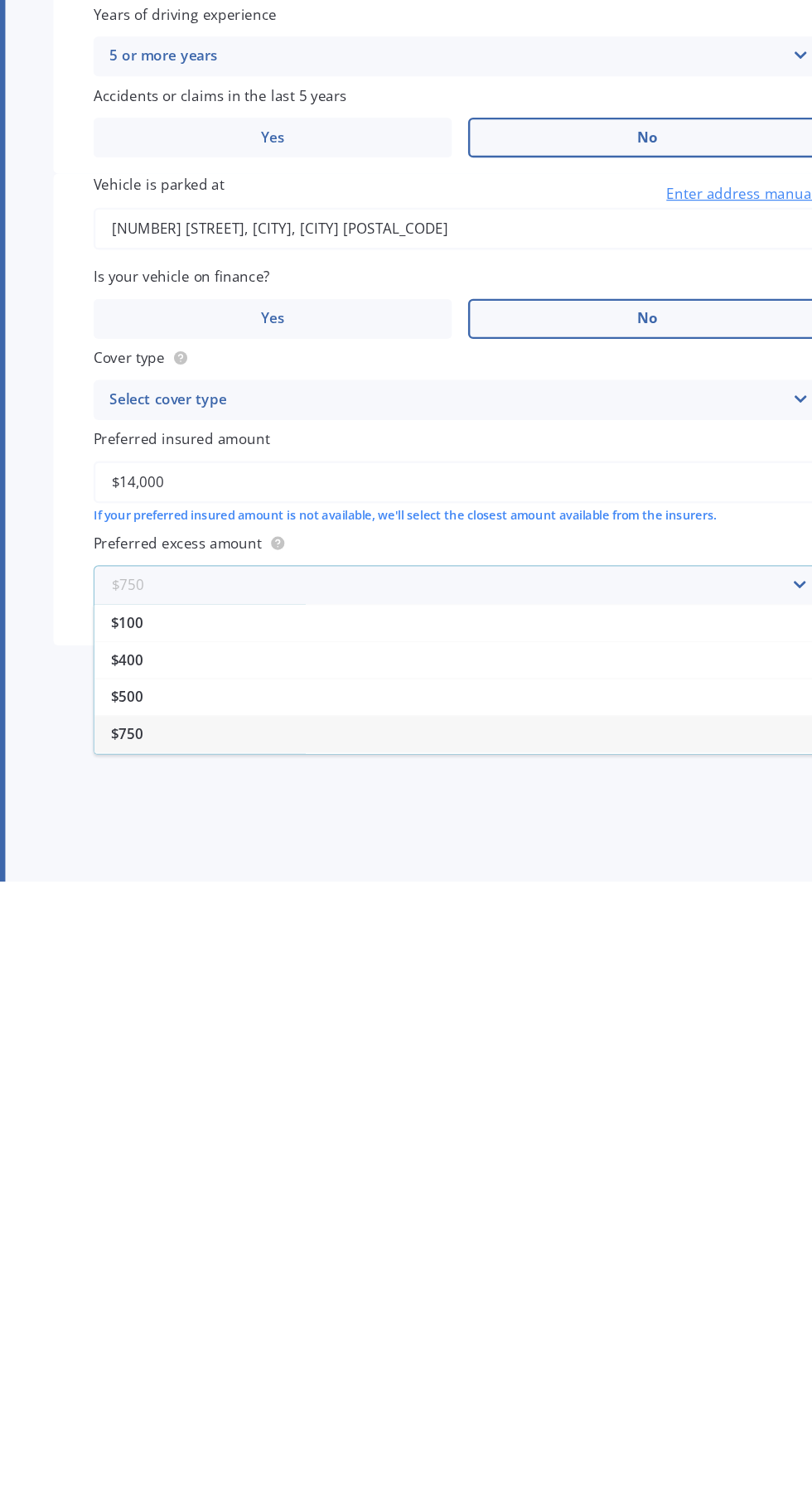 scroll, scrollTop: 76, scrollLeft: 0, axis: vertical 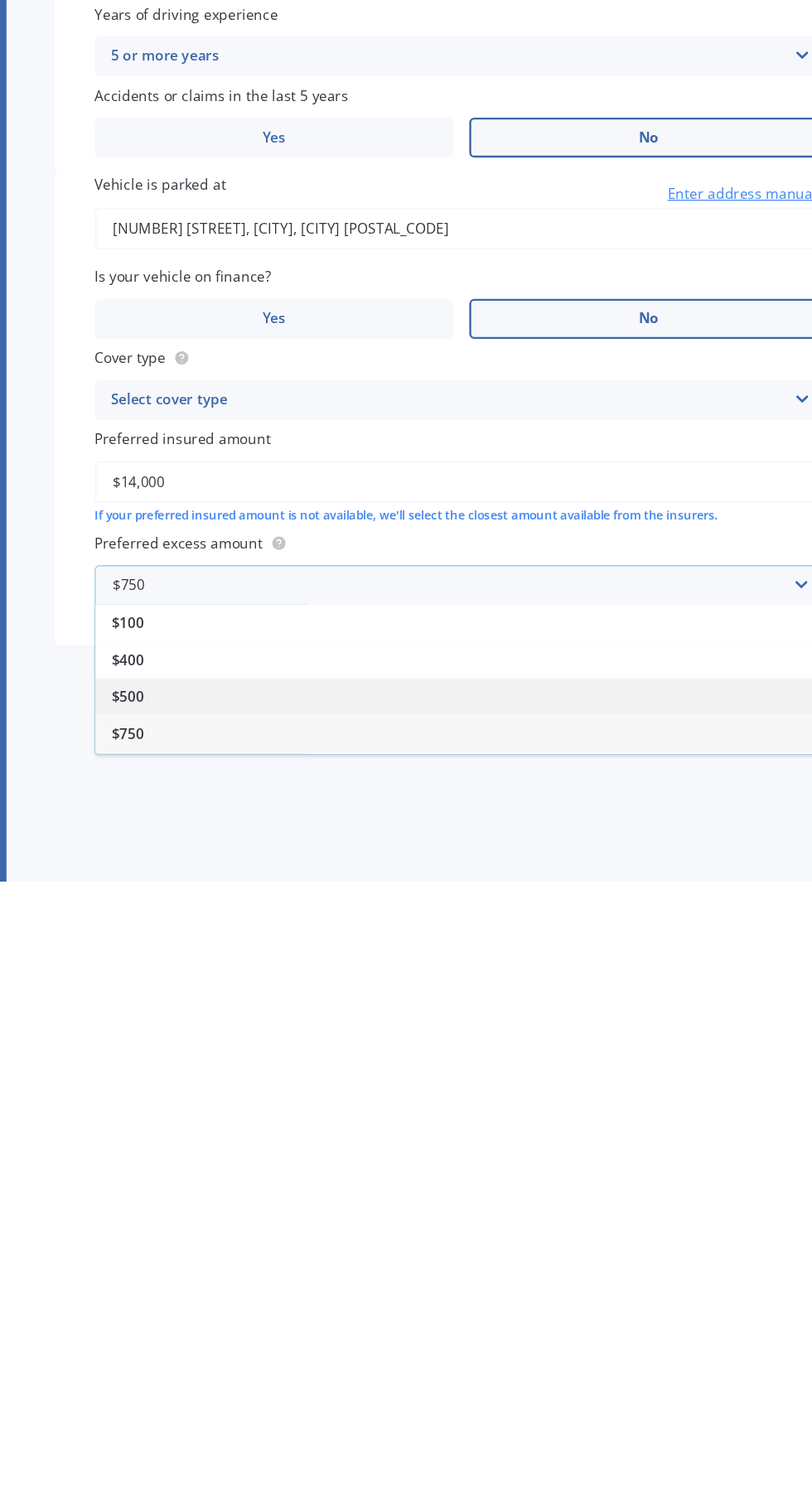 click on "$500" at bounding box center (436, 1345) 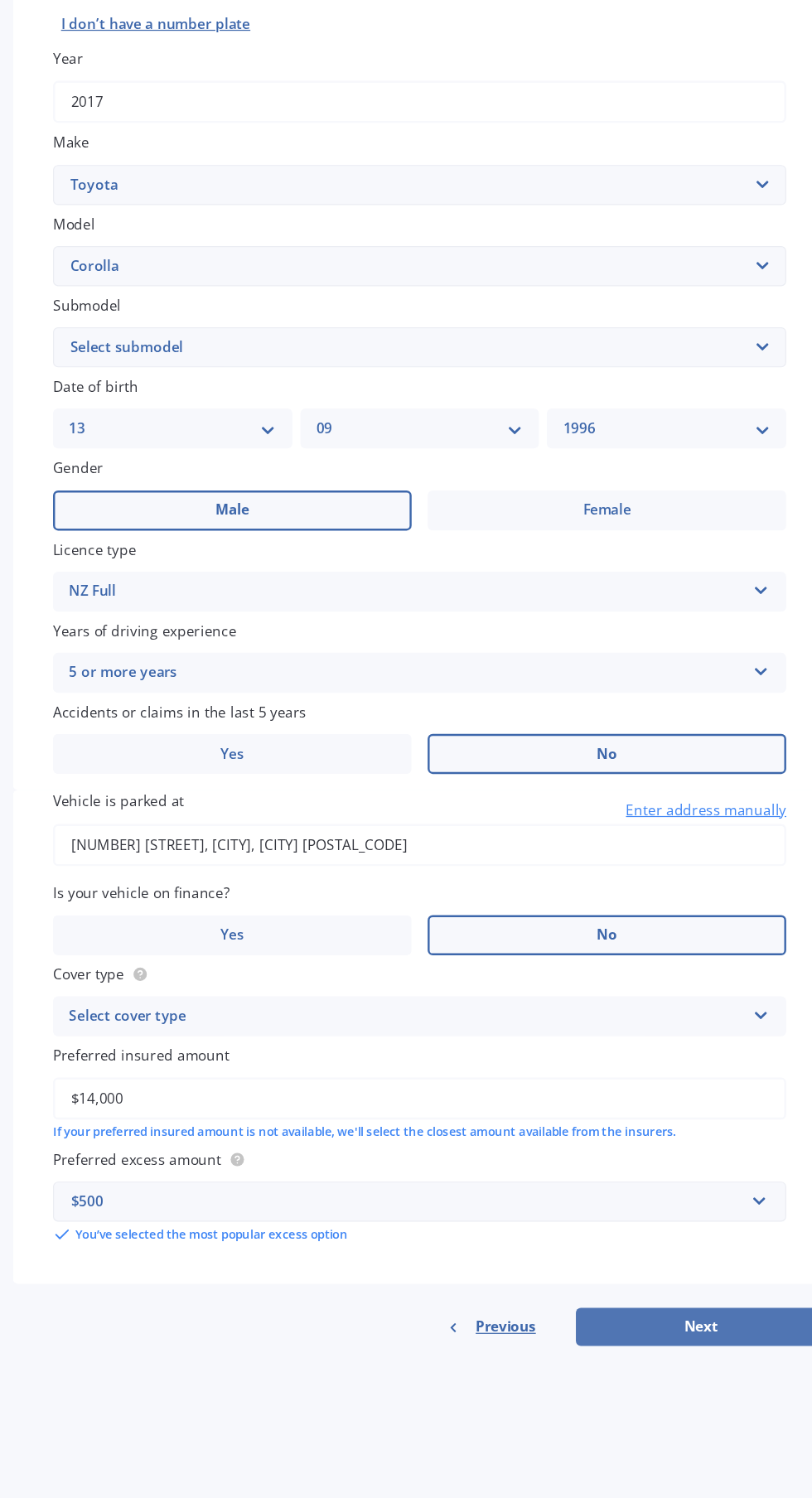 click on "Next" at bounding box center [669, 1356] 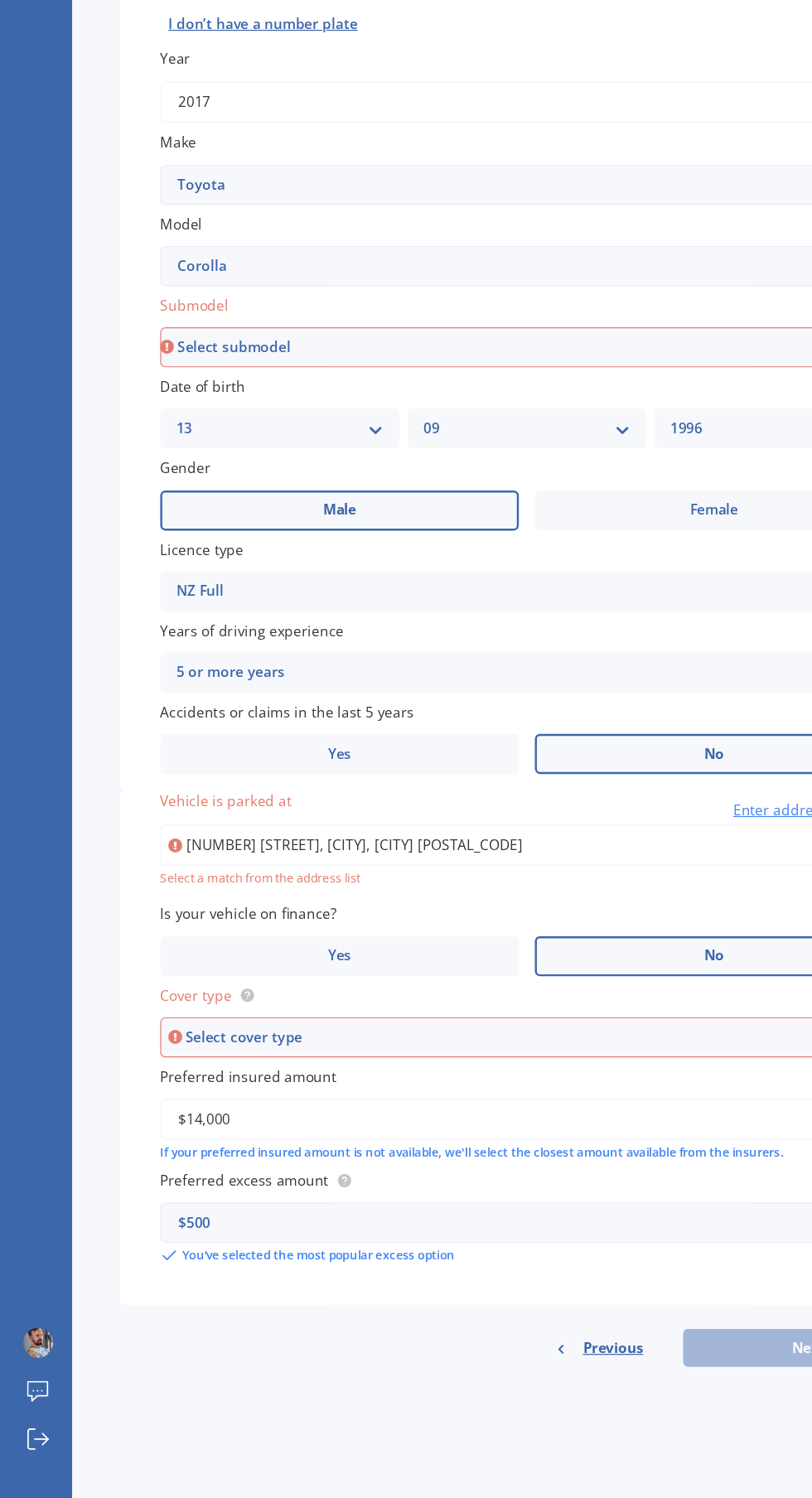 click on "[NUMBER] [STREET], [CITY], [CITY] [POSTAL_CODE]" at bounding box center [436, 958] 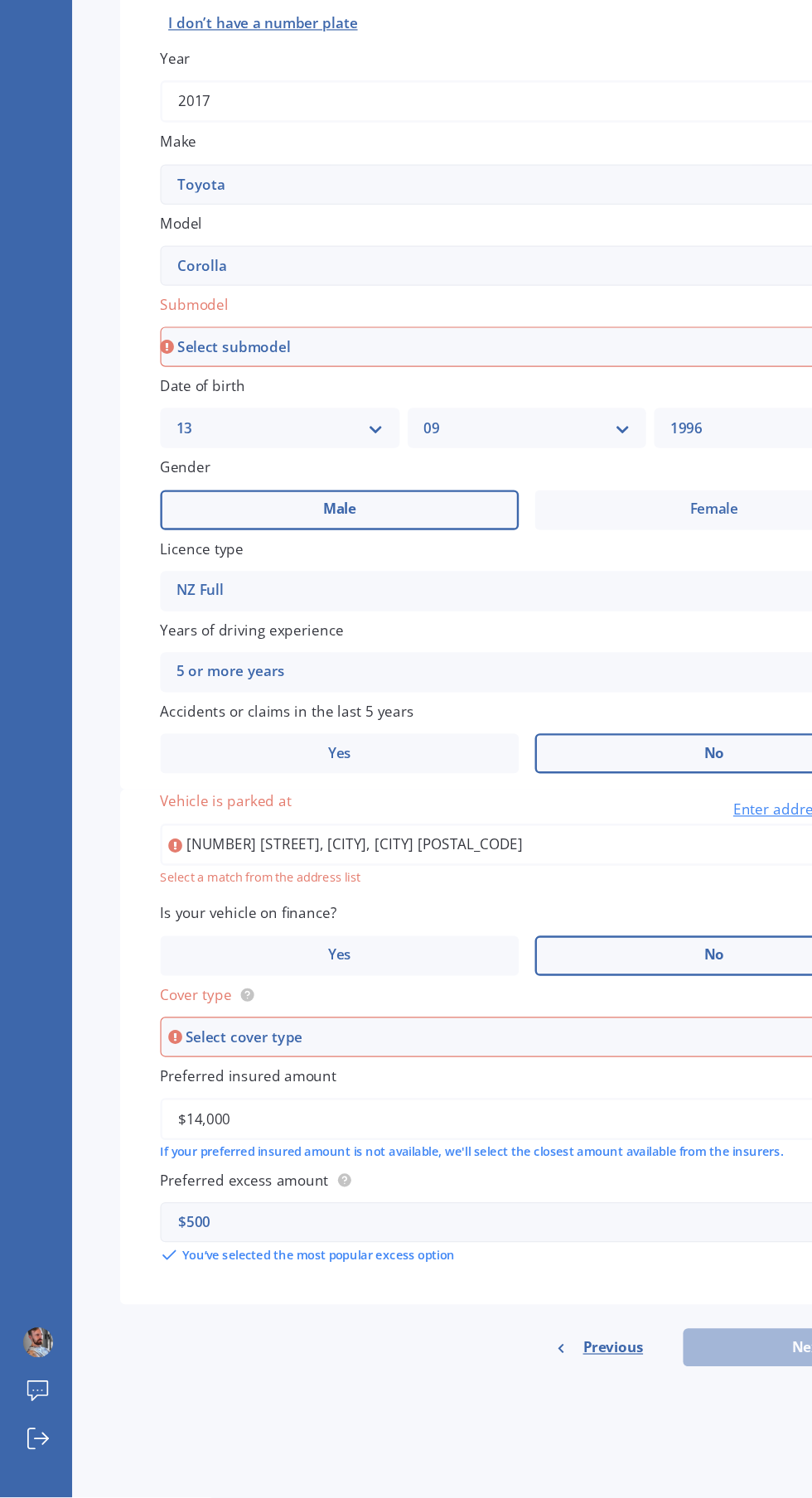 scroll, scrollTop: 75, scrollLeft: 0, axis: vertical 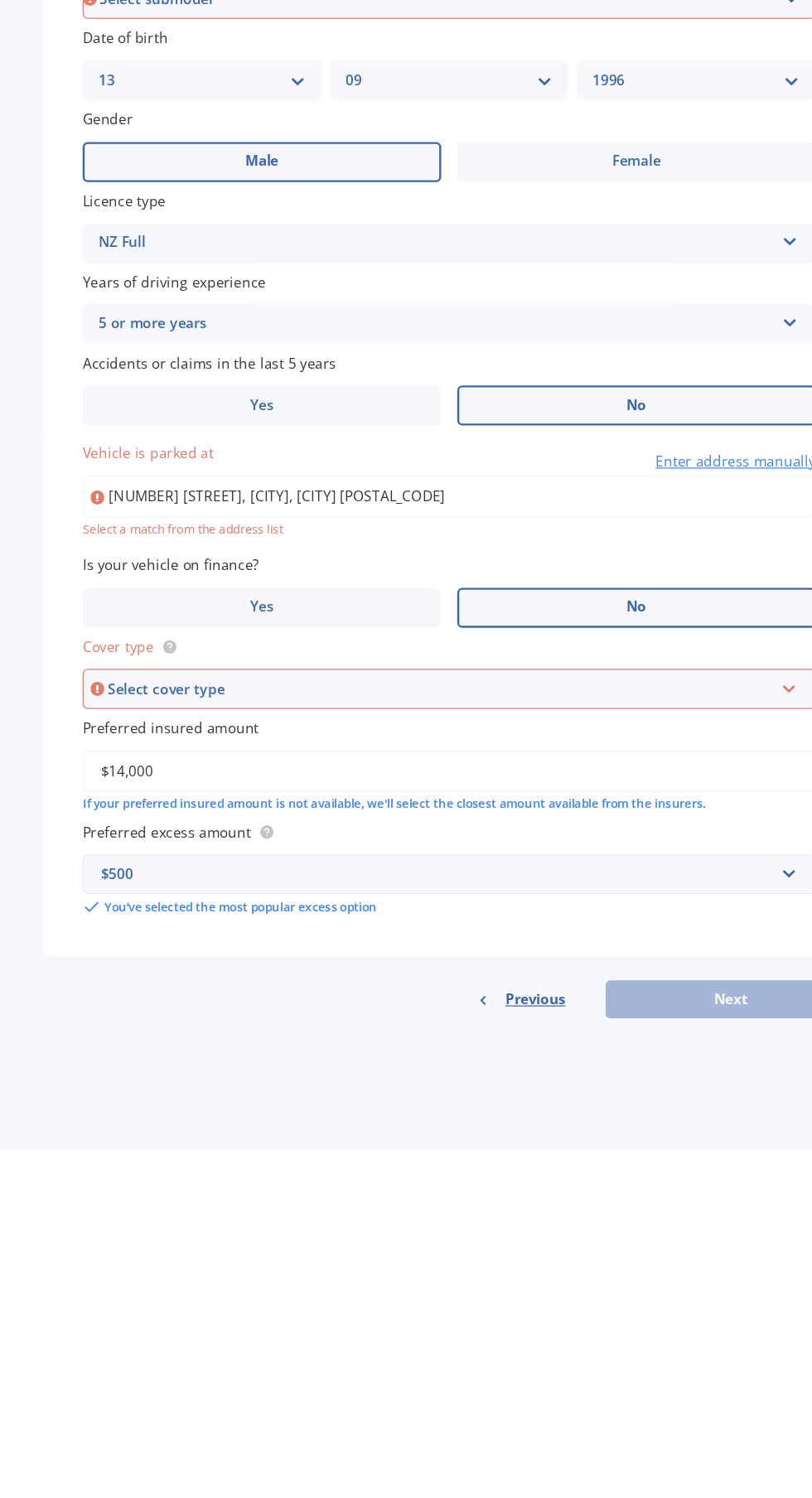 click on "$500" at bounding box center (426, 1270) 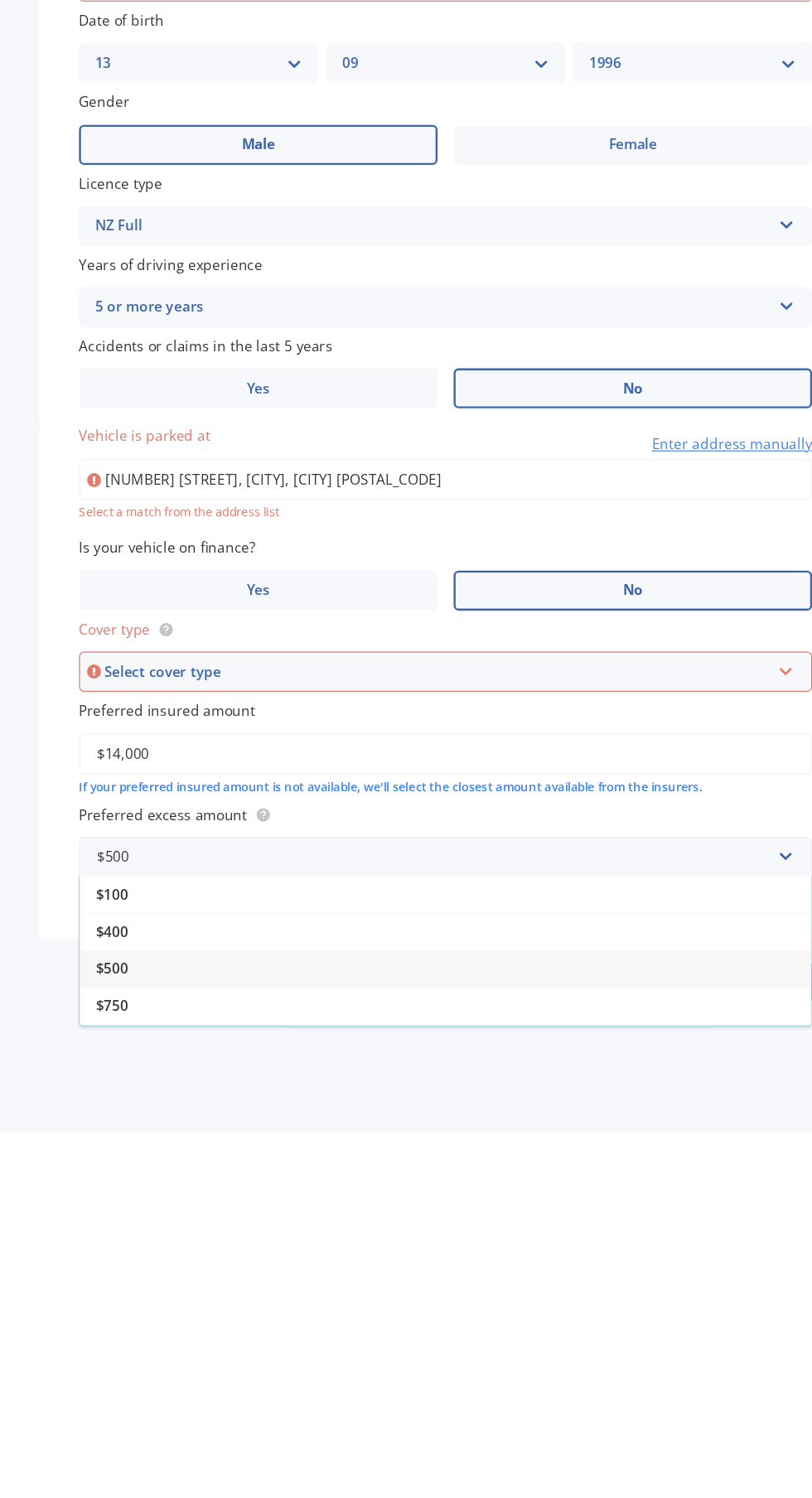 click on "[NUMBER] [STREET], [CITY], [CITY] [POSTAL_CODE]" at bounding box center (436, 958) 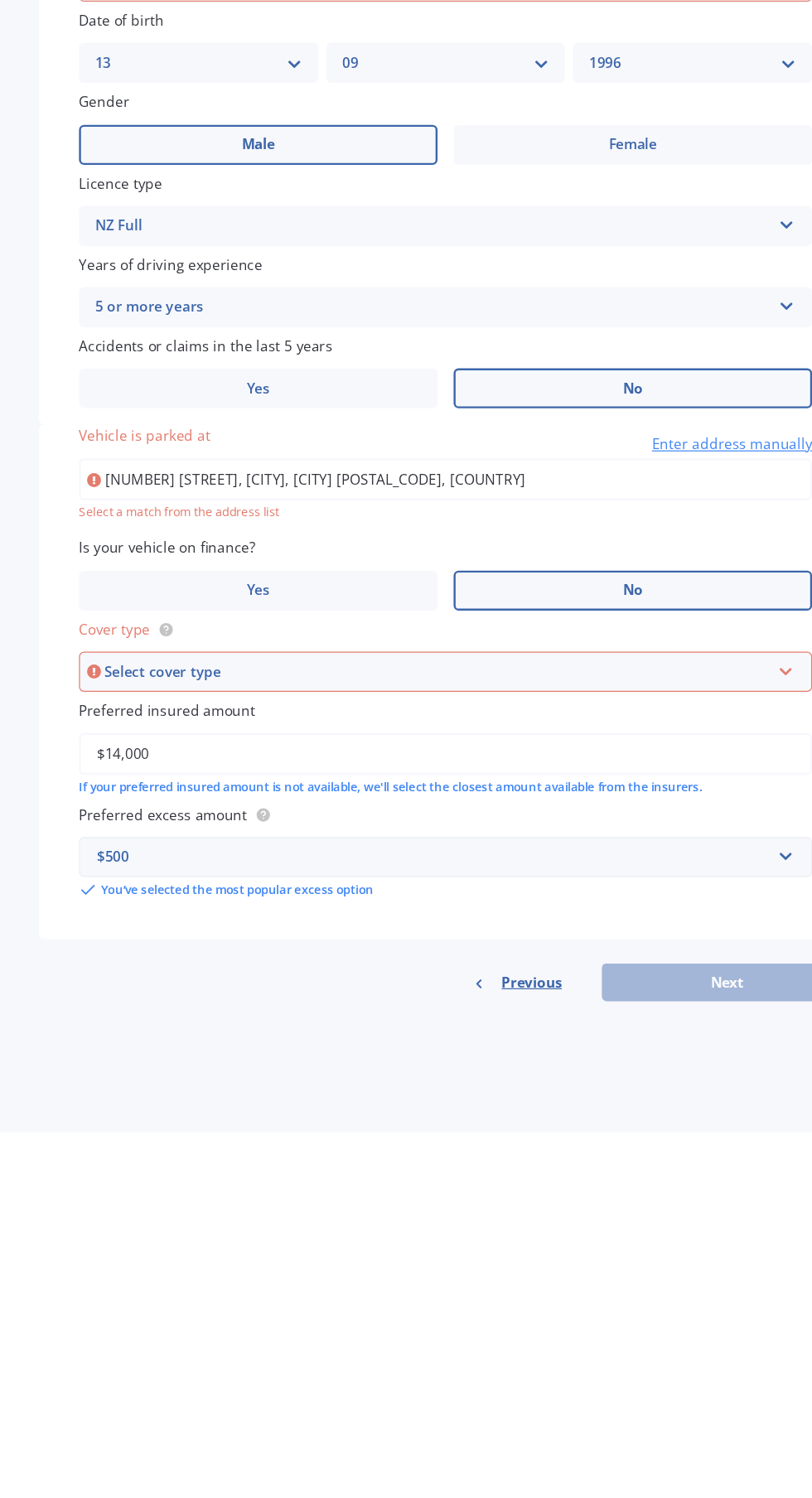 scroll, scrollTop: 75, scrollLeft: 0, axis: vertical 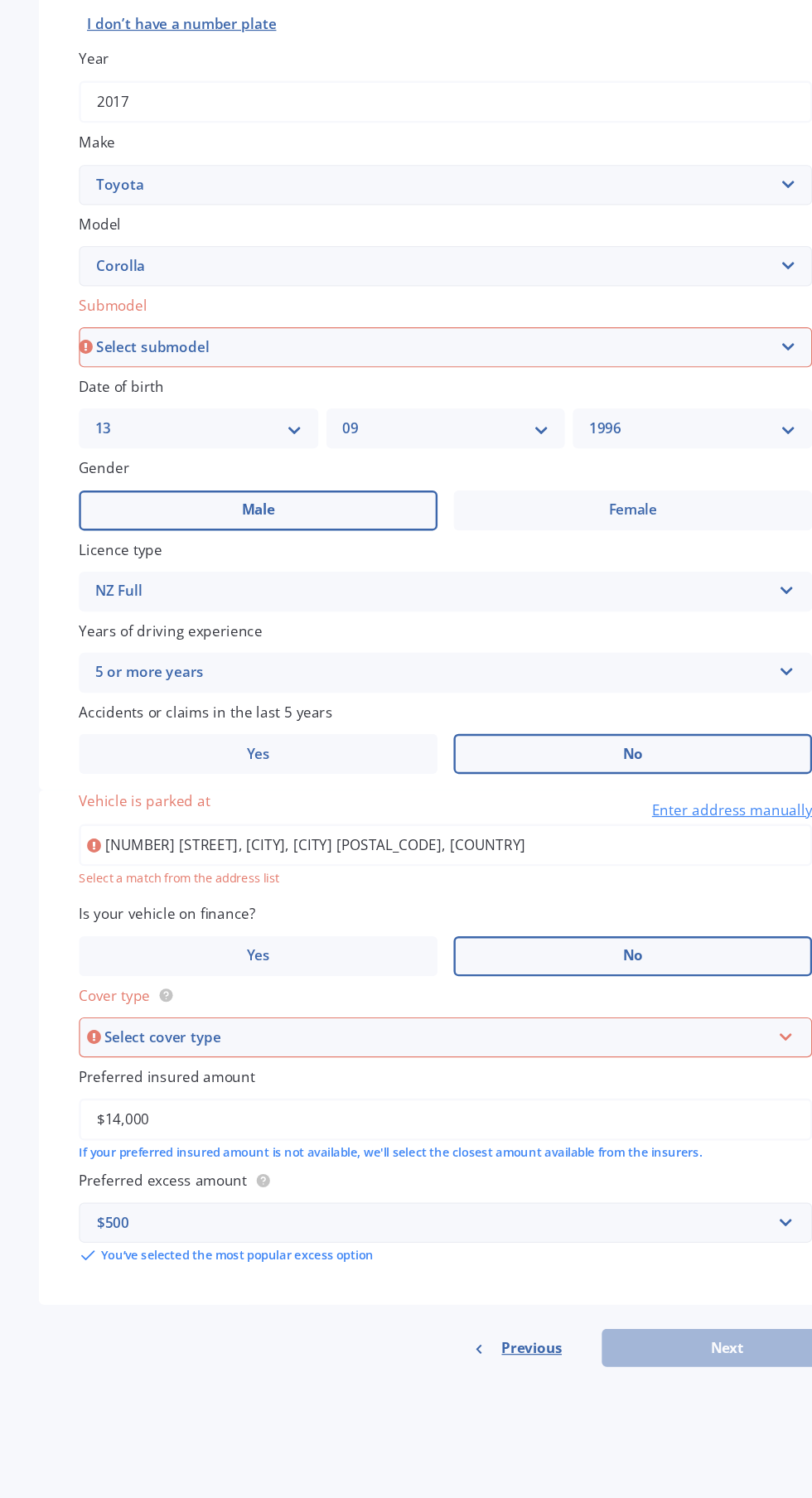 type on "[NUMBER] [STREET], [CITY], [CITY] [POSTAL_CODE]" 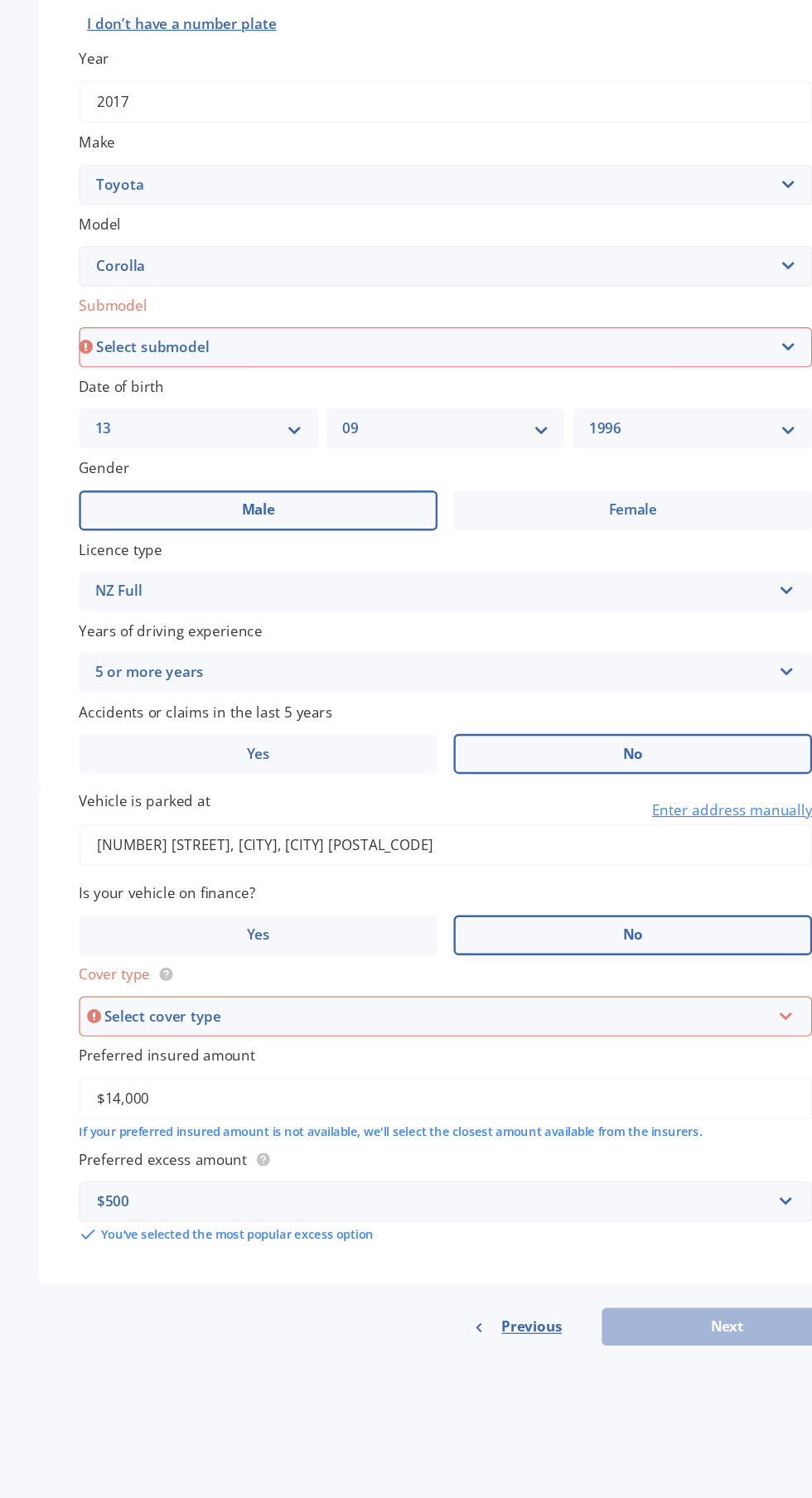 click on "Select cover type" at bounding box center (428, 1099) 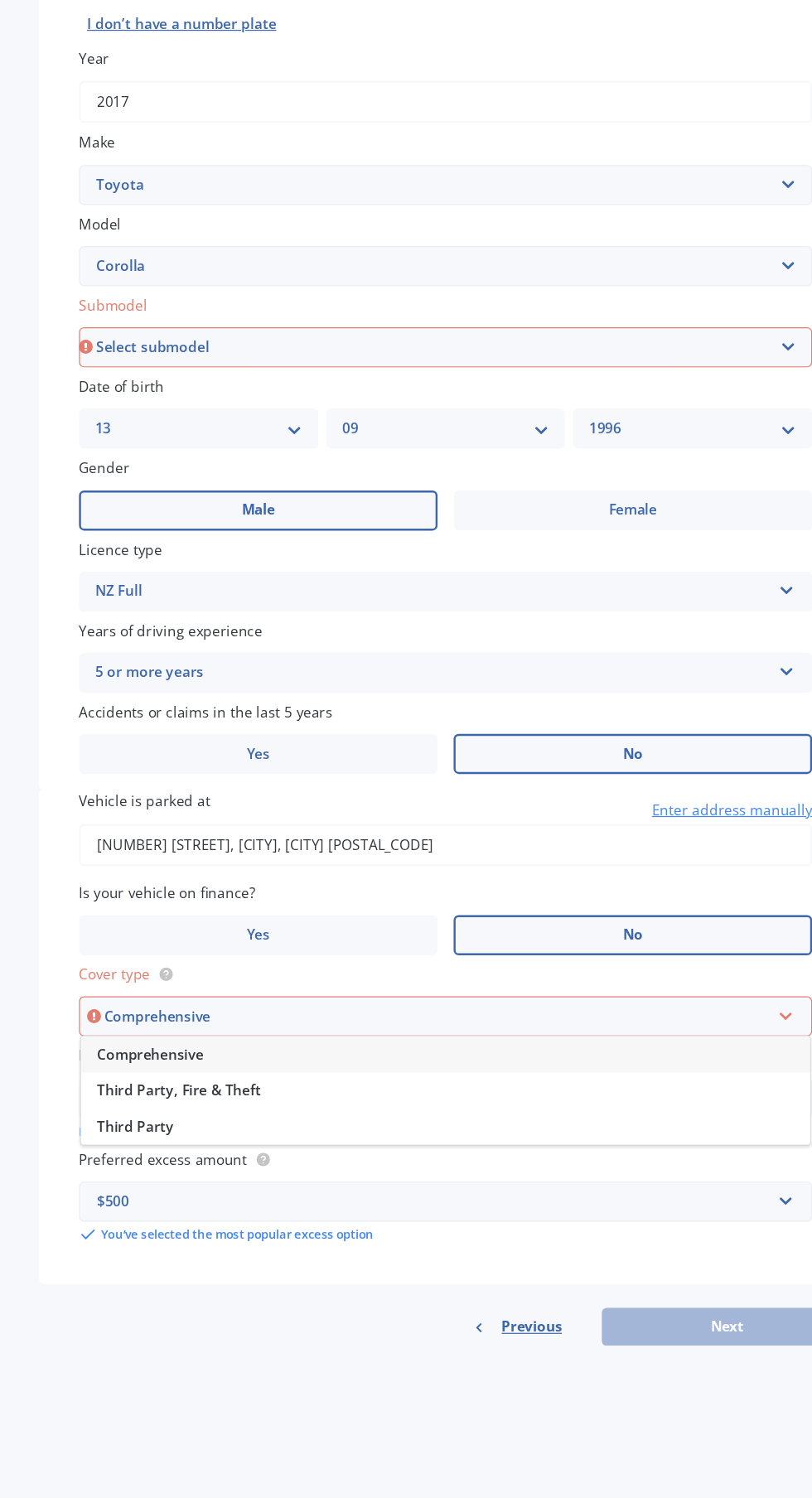 click on "Comprehensive" at bounding box center [191, 1130] 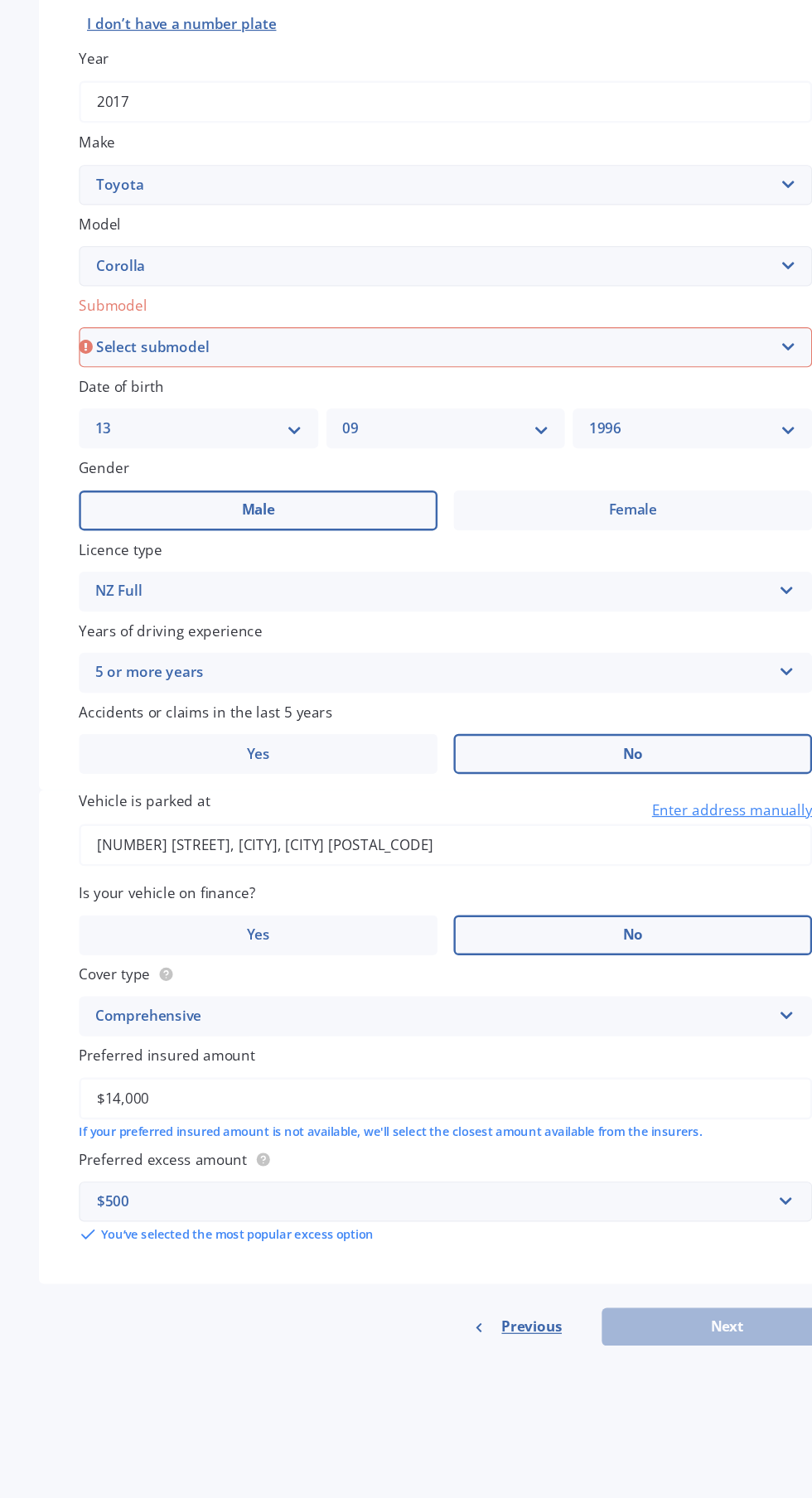 click on "Select submodel (All other) Axio Diesel Fielder 2WD Fielder 4WD FXGT GL GLX 1.8 GLX Sedan GS GTI GTI Sports GX 1.6 GX 1.8 GX CVT Hatch GX Sedan GX Wagon auto GX Wagon manual Hatch Hybrid Hybrid Levin 1.6 Levin SX Hatch Levin ZR Hatch Runx SE 1.5 Sportivo Non Turbo 1.8 Litre Sportivo Turbo 1.8 Litre Sprinter Sprinter GT Touring 4WD wagon Touring S/W Touring Wagon Hybrid TS 1.8 Van XL ZR Sedan" at bounding box center (436, 546) 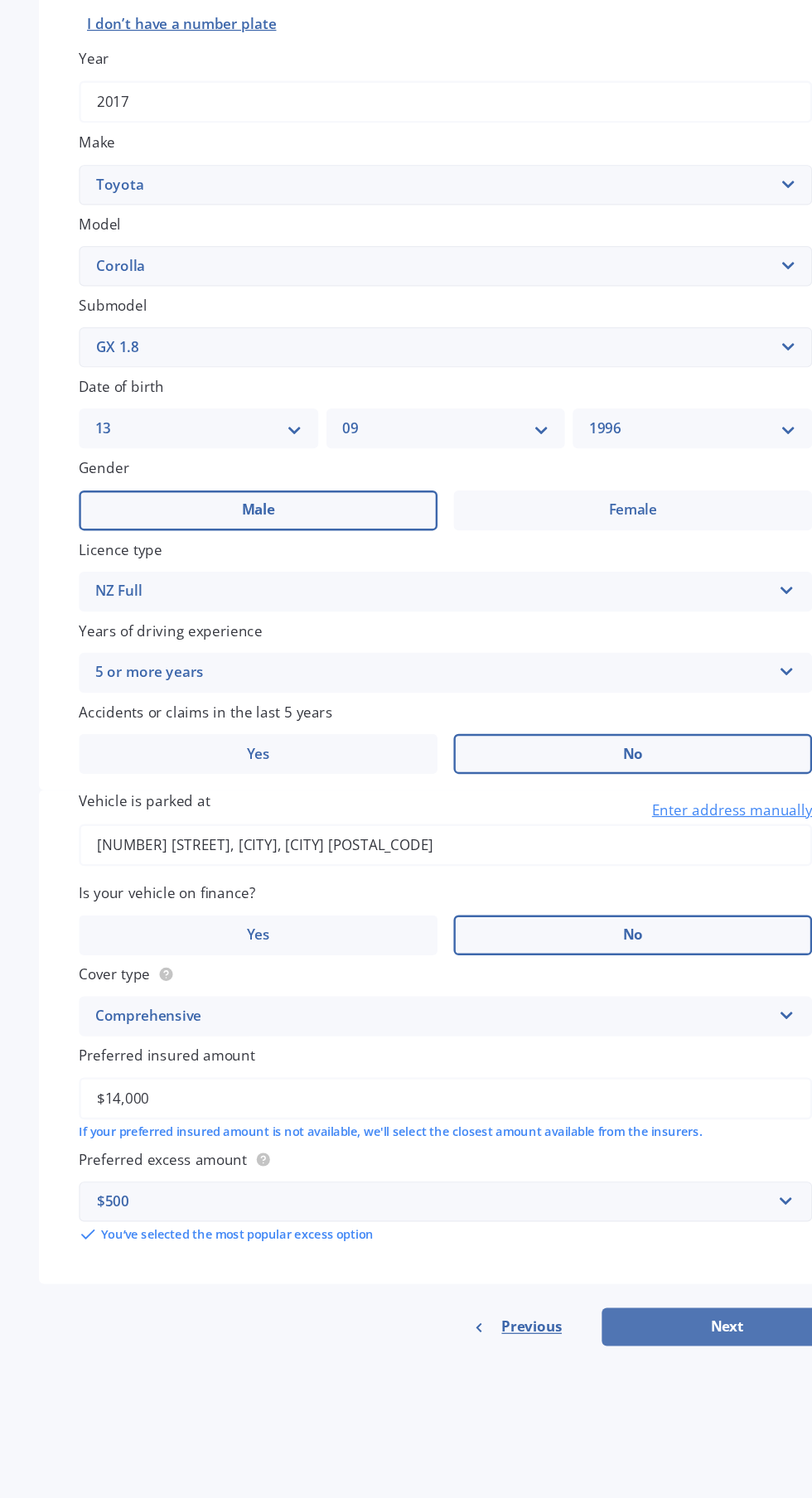 click on "Next" at bounding box center [669, 1356] 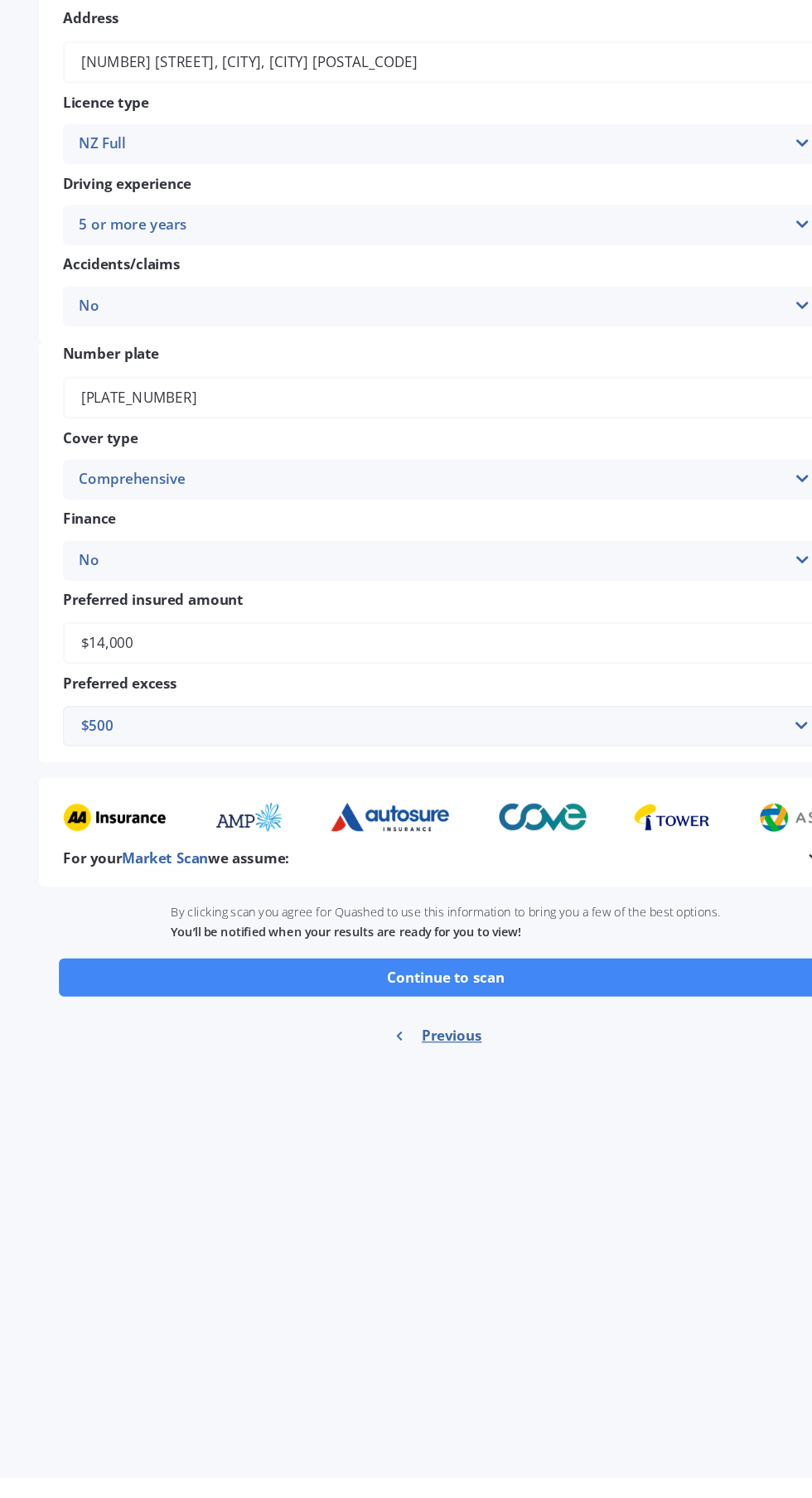 scroll, scrollTop: 0, scrollLeft: 0, axis: both 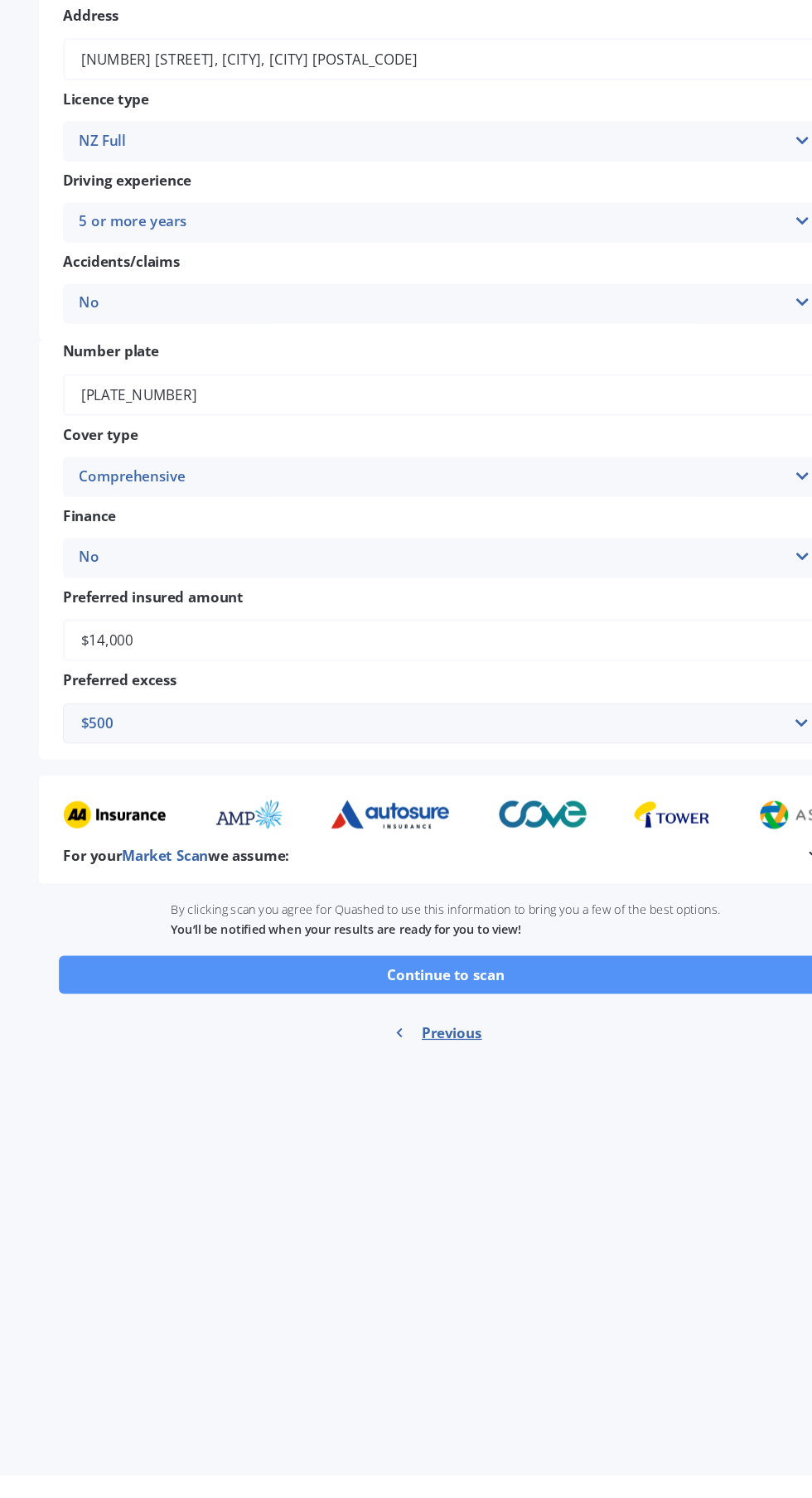 click on "Continue to scan" at bounding box center [436, 1084] 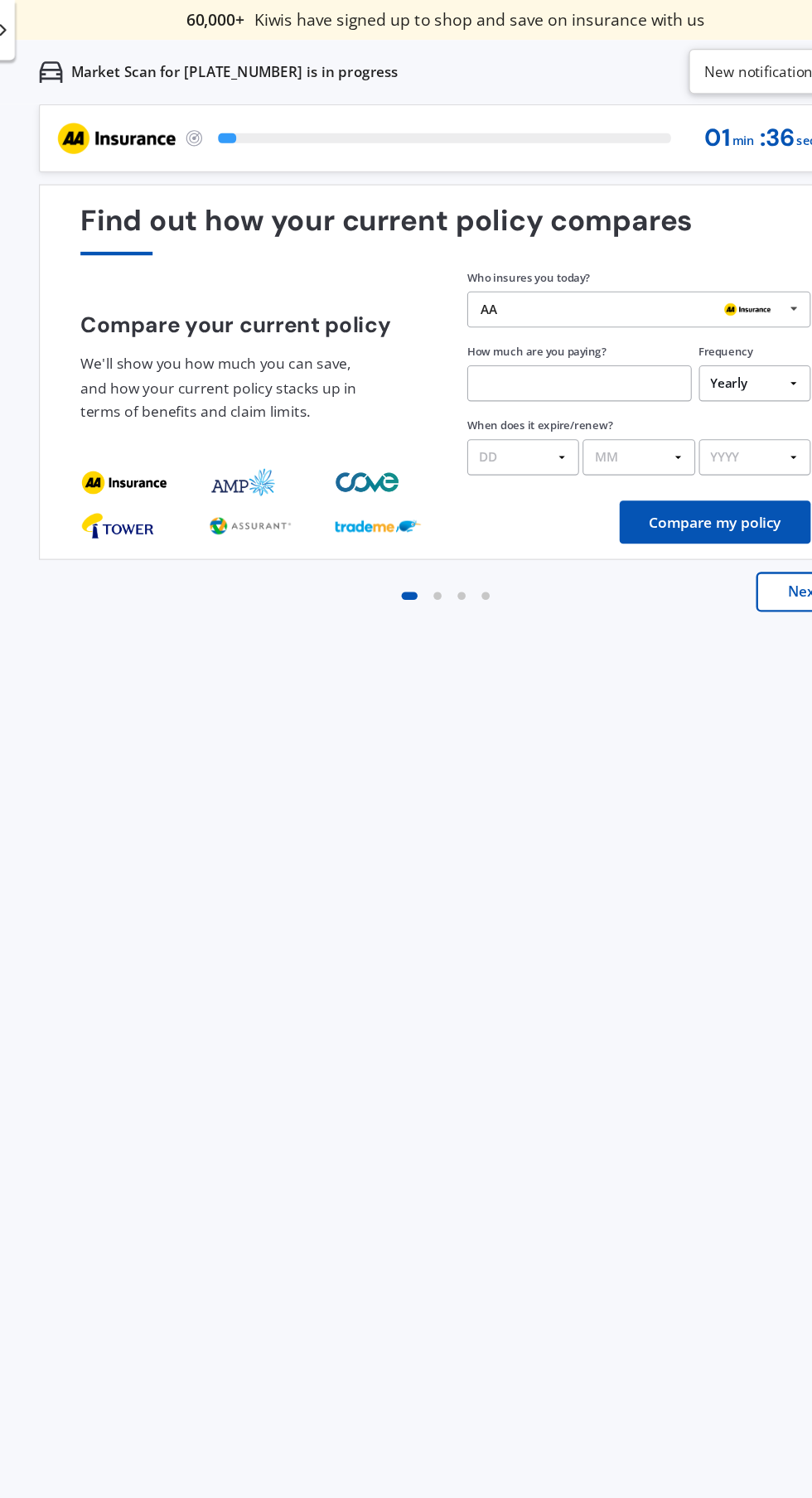 scroll, scrollTop: 0, scrollLeft: 0, axis: both 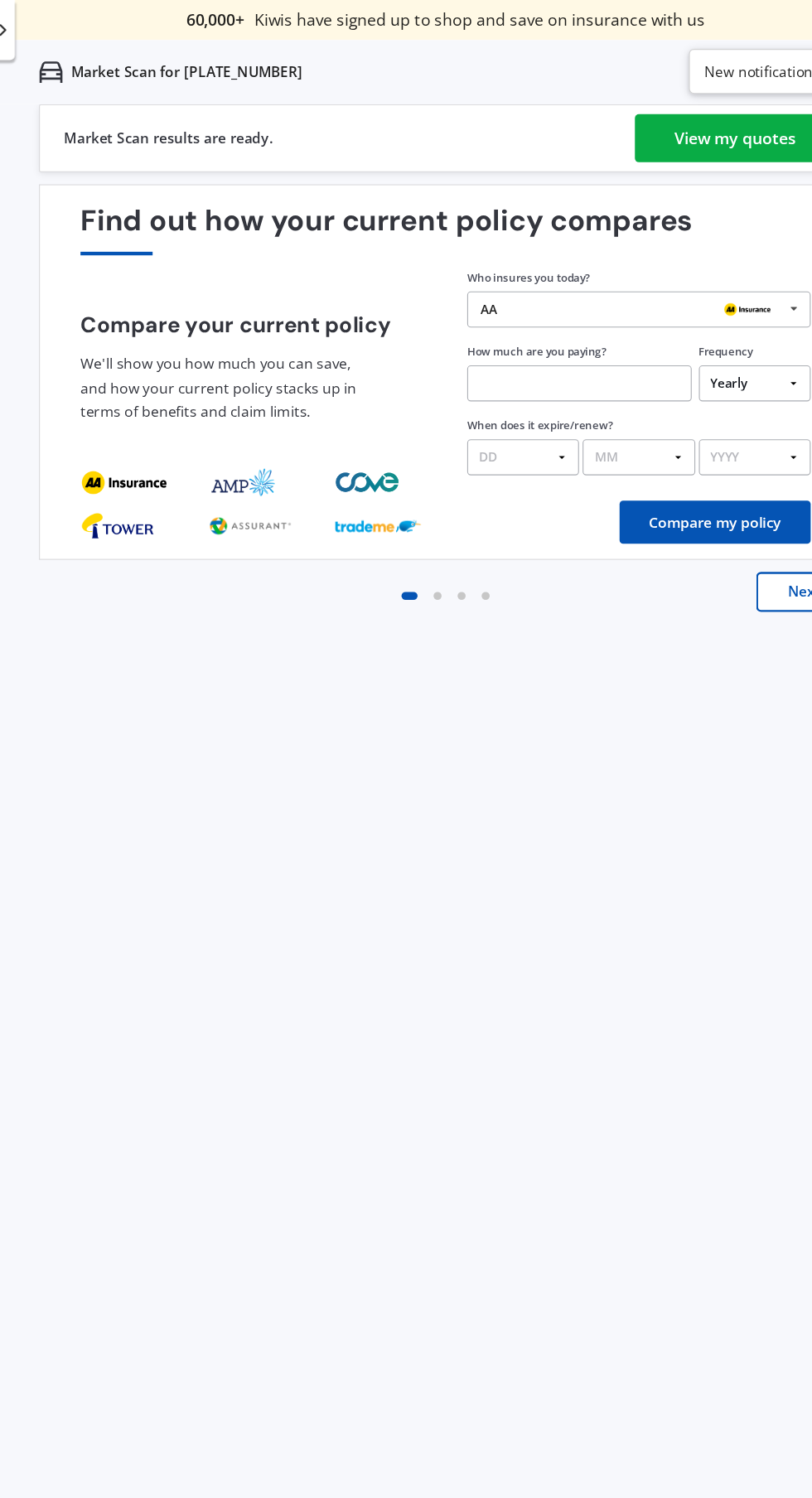 click on "View my quotes" at bounding box center [675, 114] 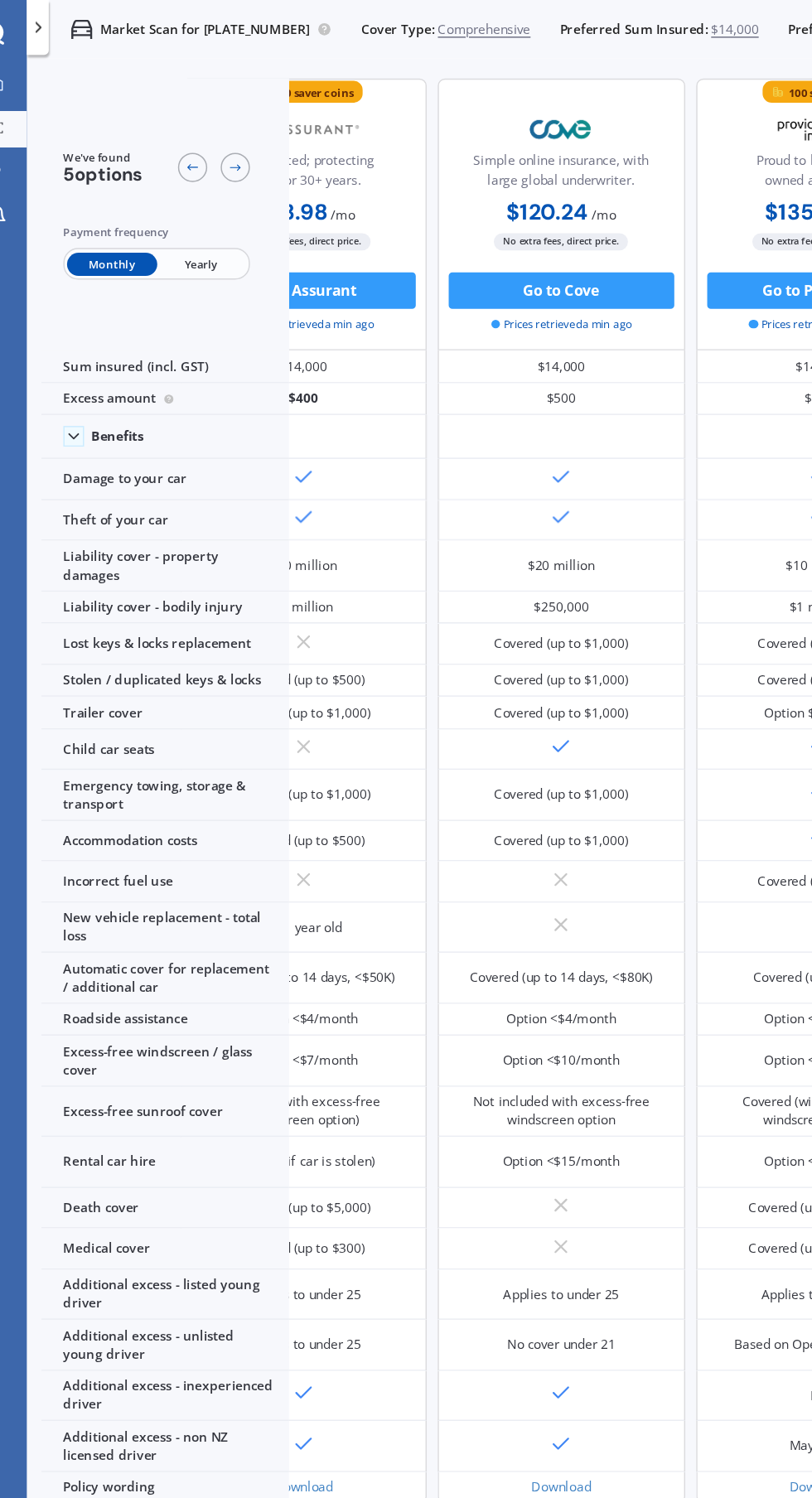 scroll, scrollTop: 0, scrollLeft: 0, axis: both 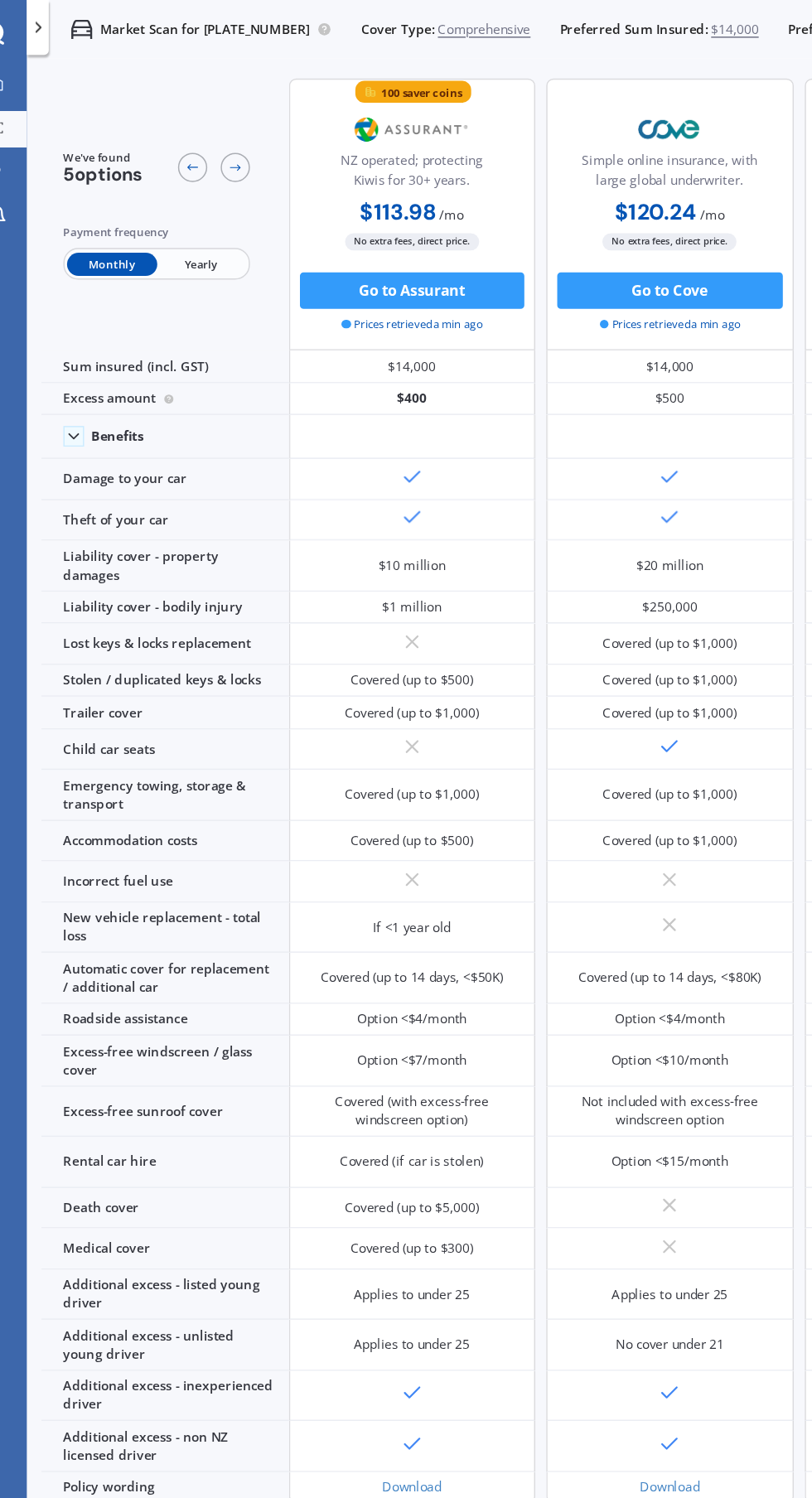 click on "Yearly" at bounding box center (163, 180) 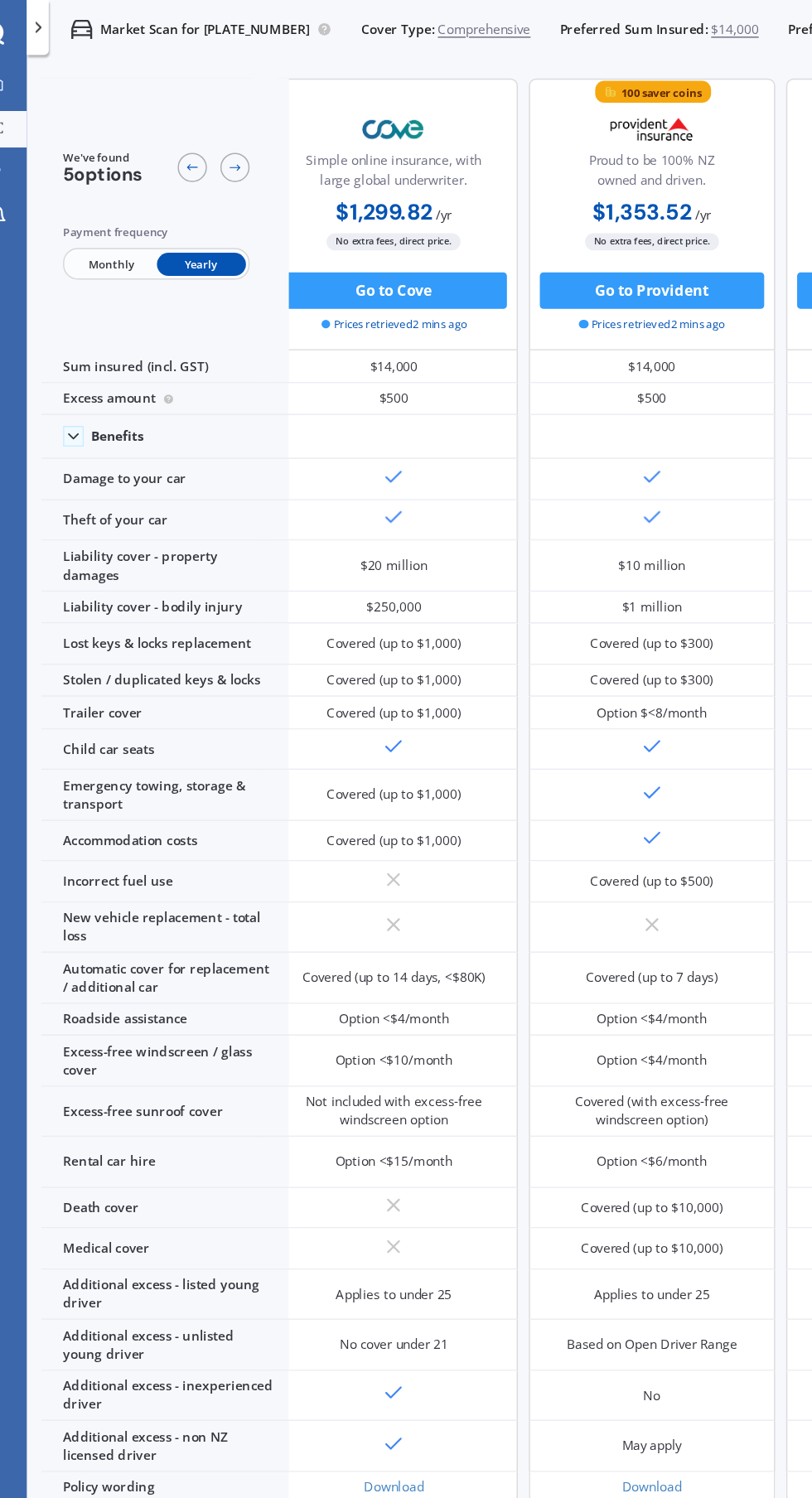 scroll, scrollTop: 0, scrollLeft: 372, axis: horizontal 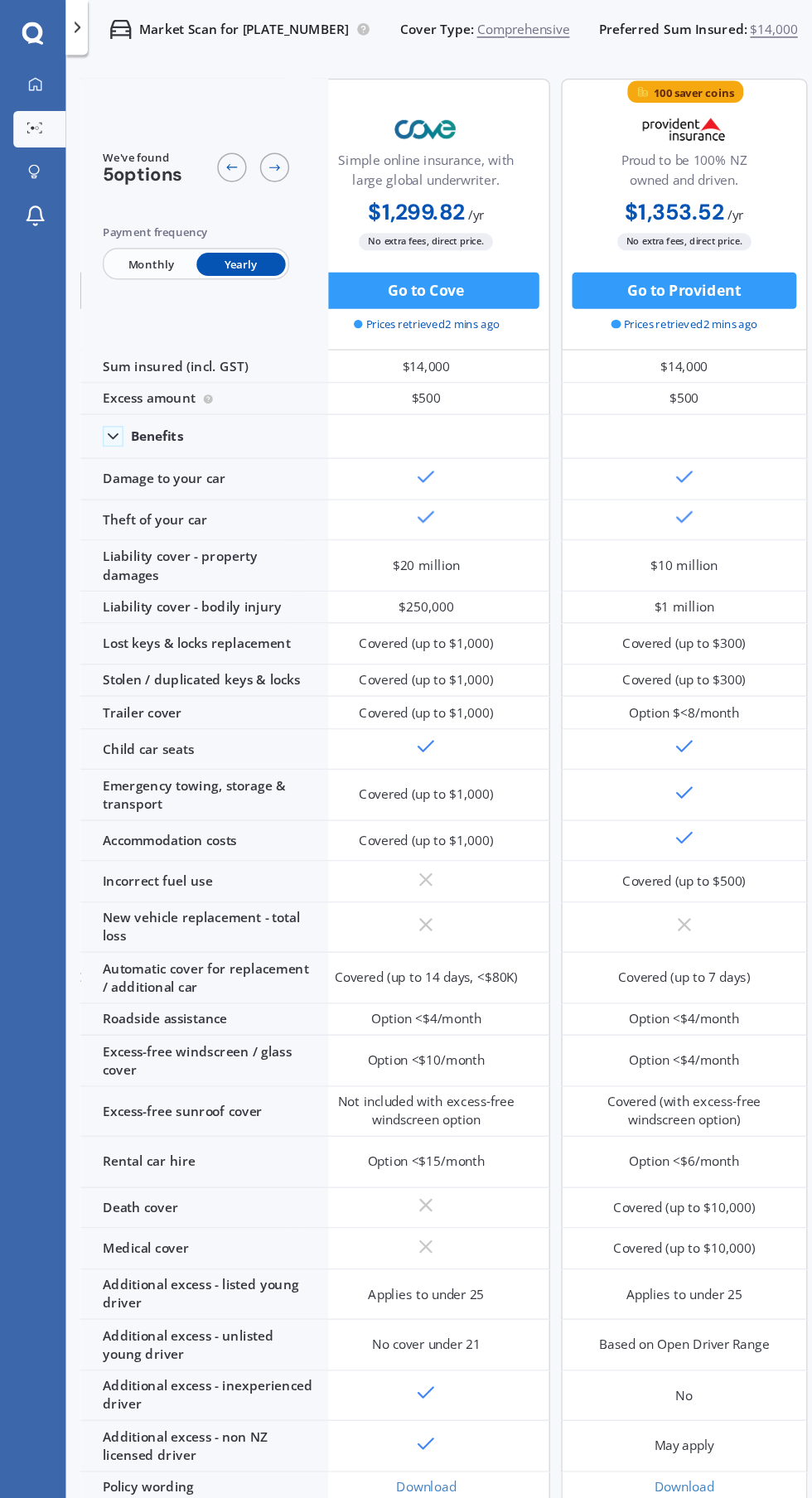 click on "$14,000" at bounding box center (525, 20) 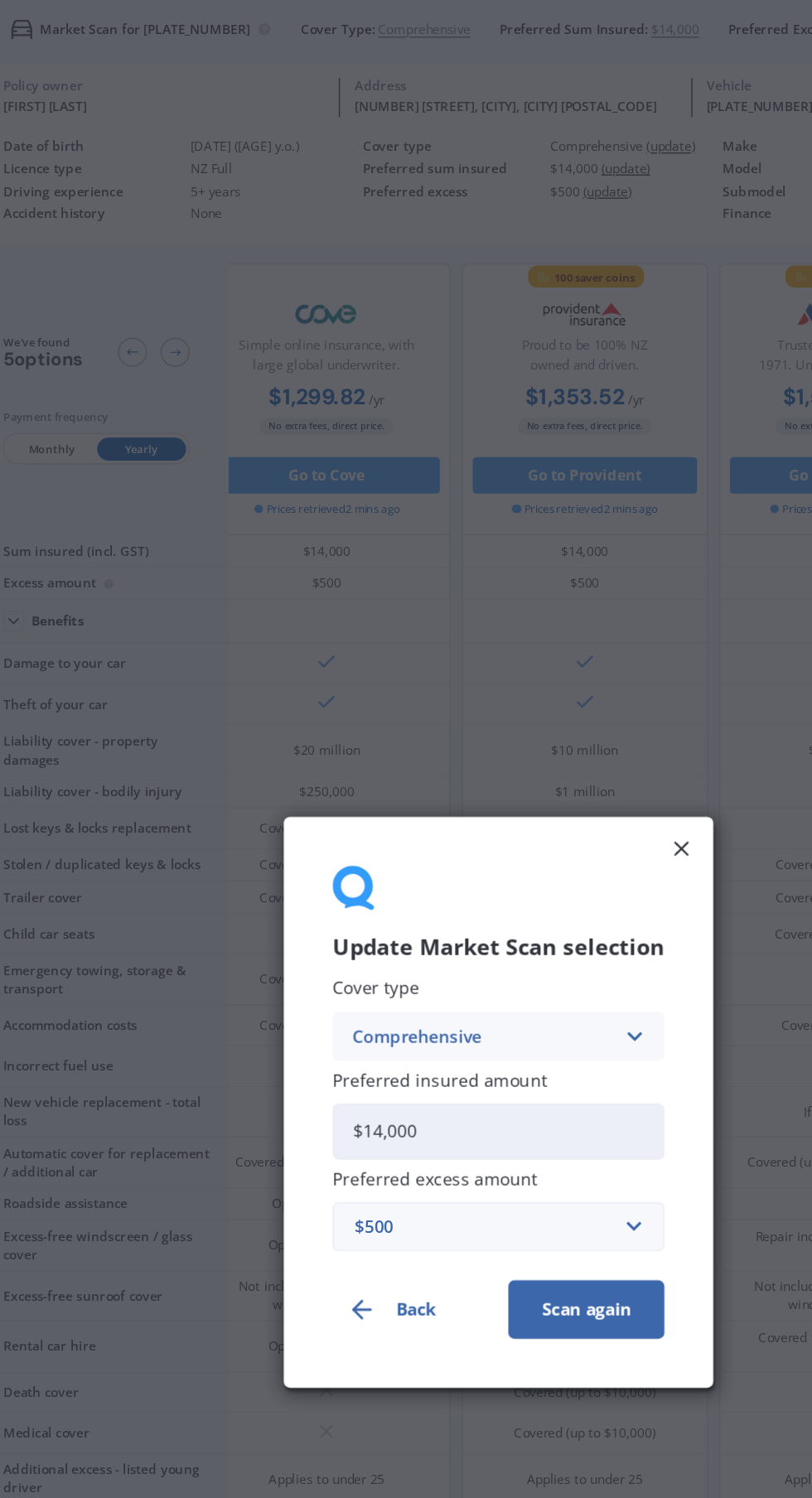 click on "$14,000" at bounding box center [406, 769] 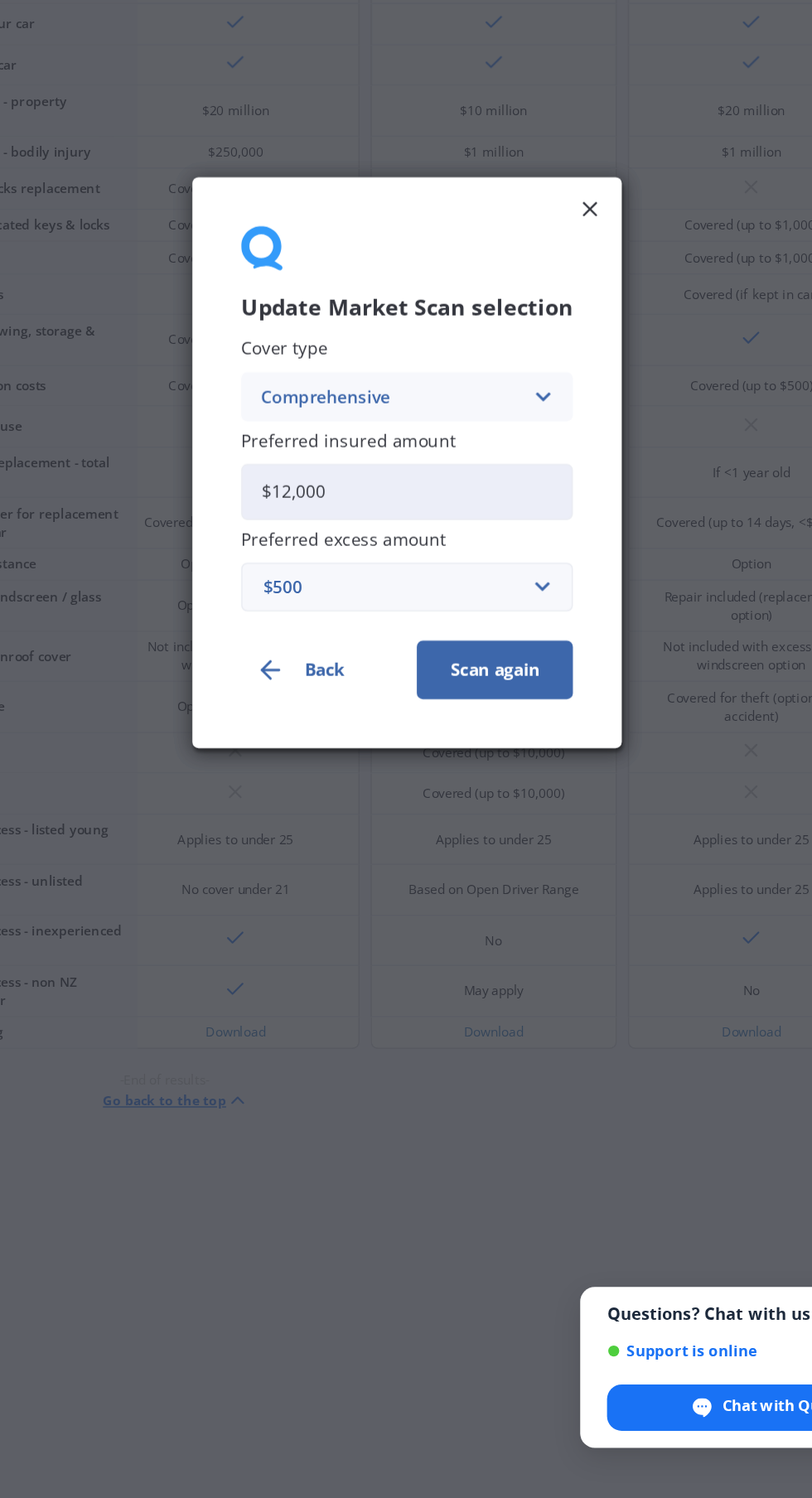 type on "$12,000" 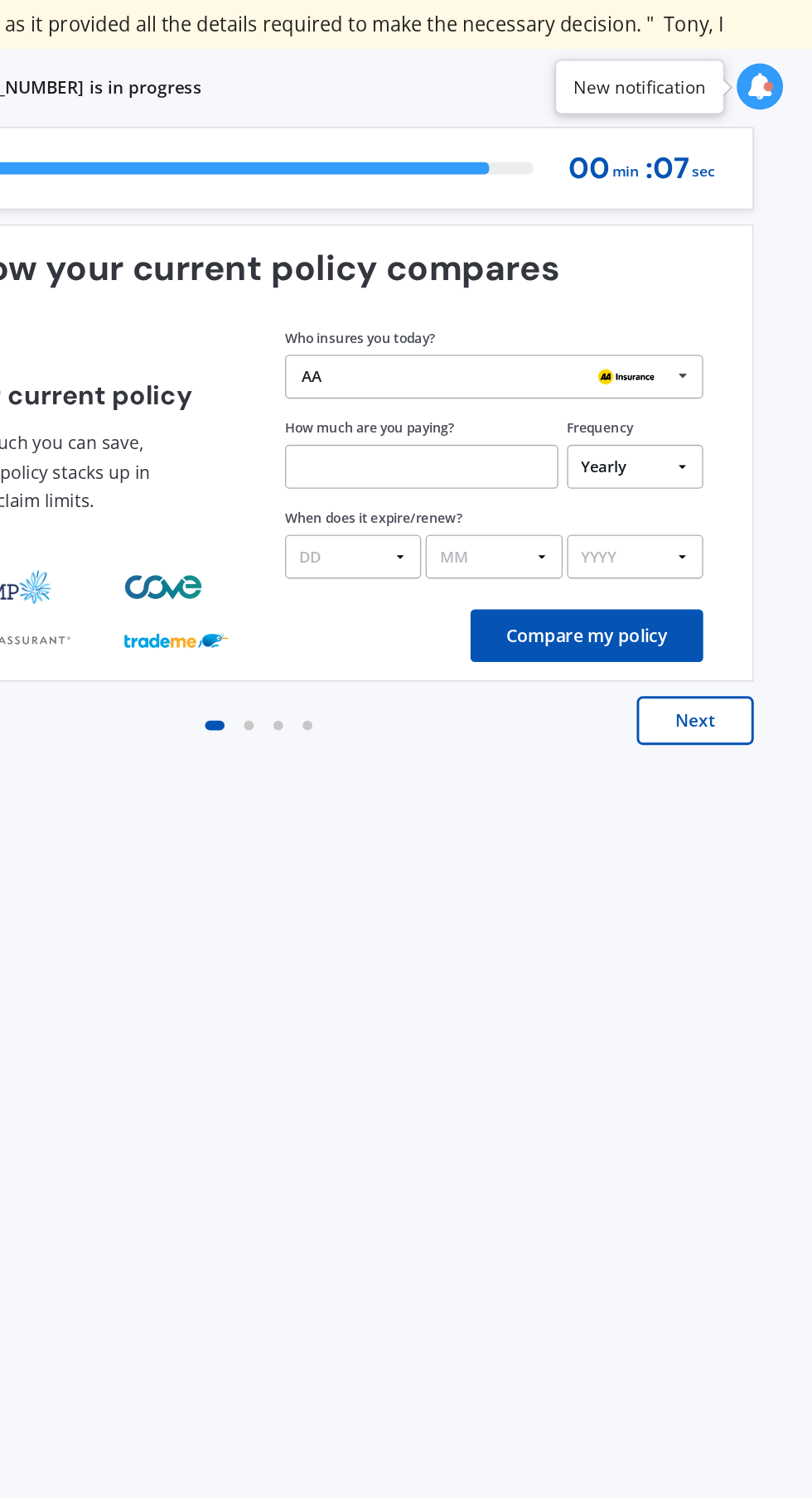 scroll, scrollTop: 0, scrollLeft: 0, axis: both 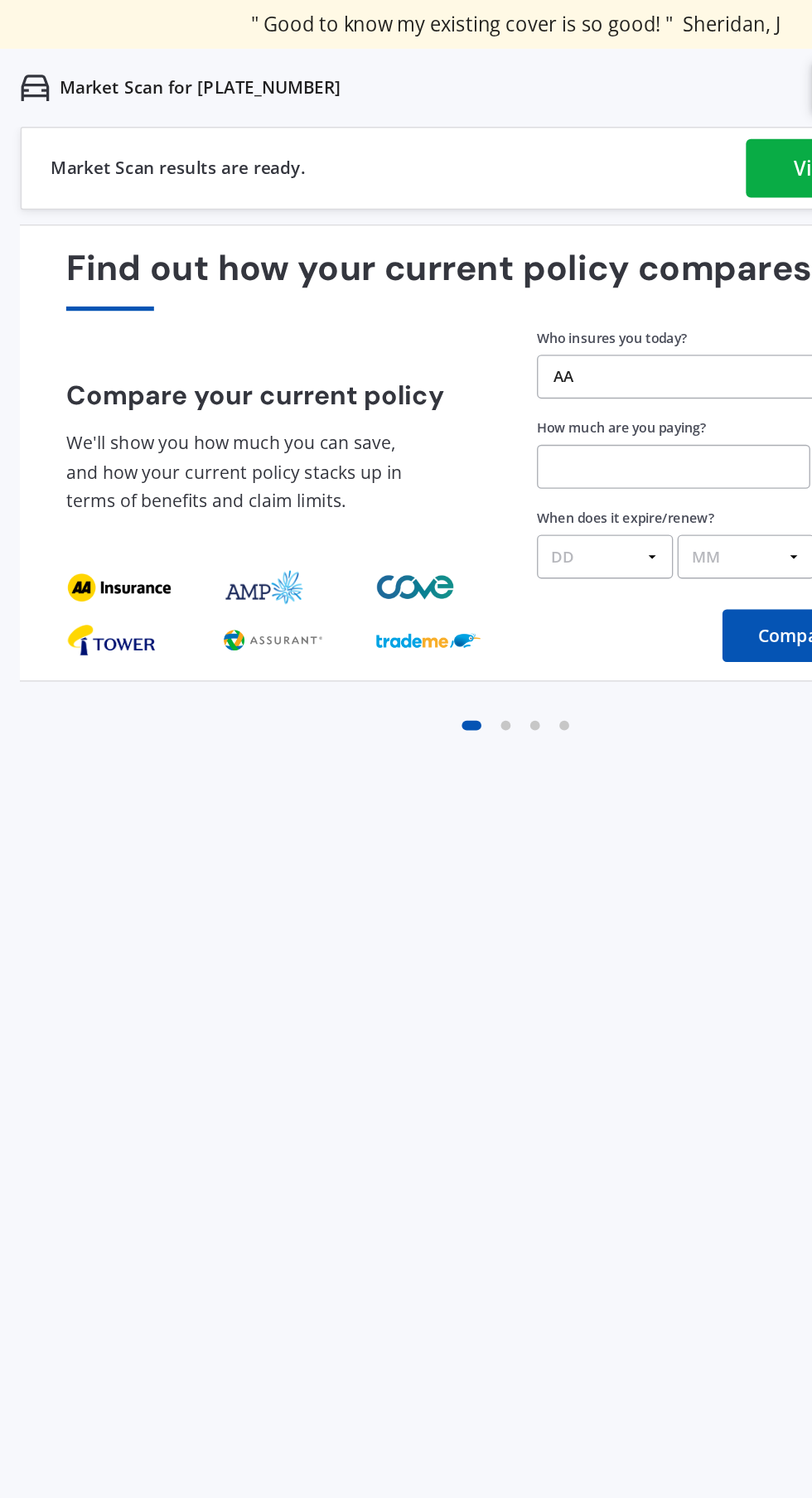 click on "View my quotes" at bounding box center [675, 114] 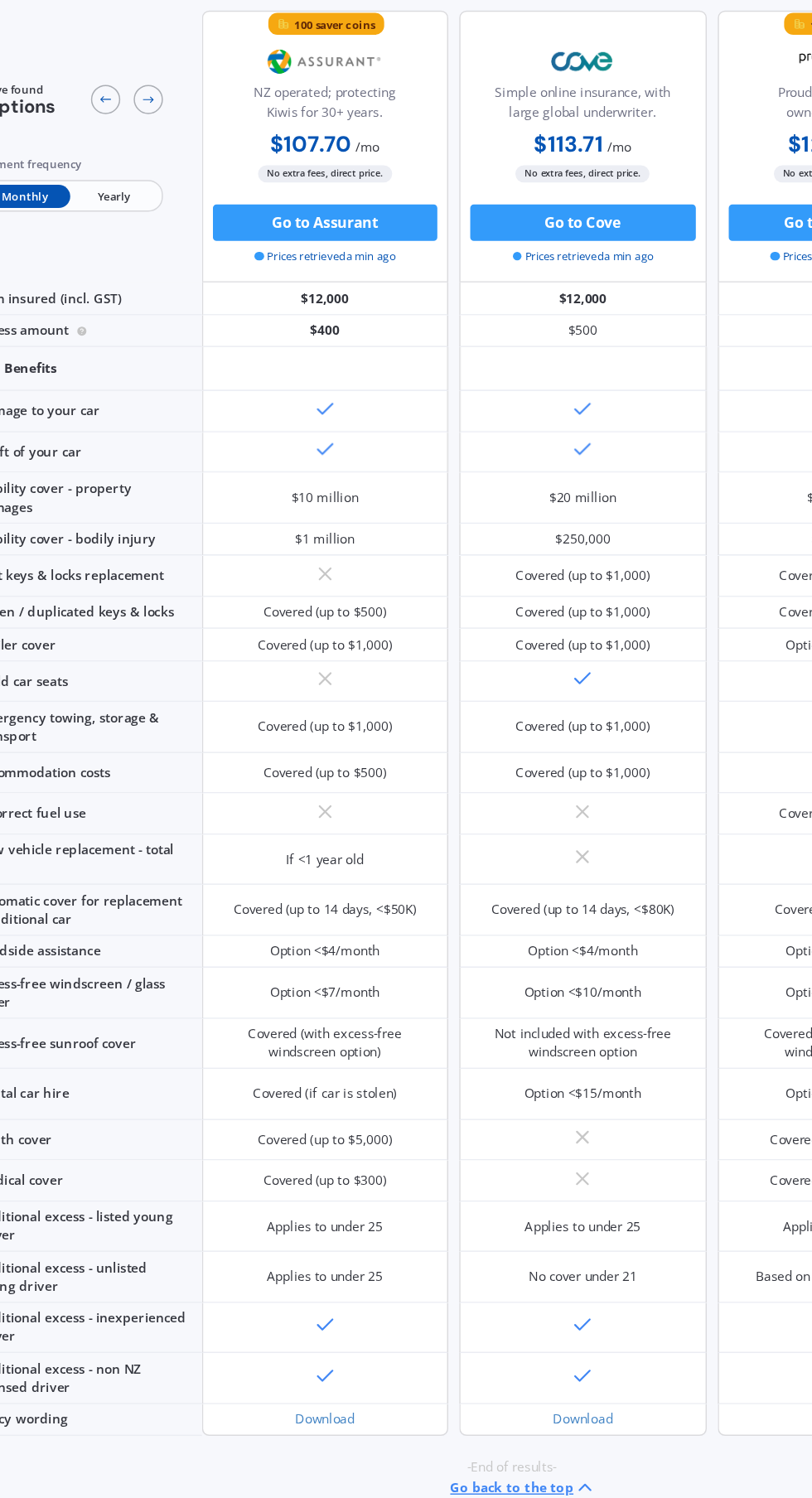 click on "We've found 5  options Payment frequency Monthly Yearly" at bounding box center (138, 146) 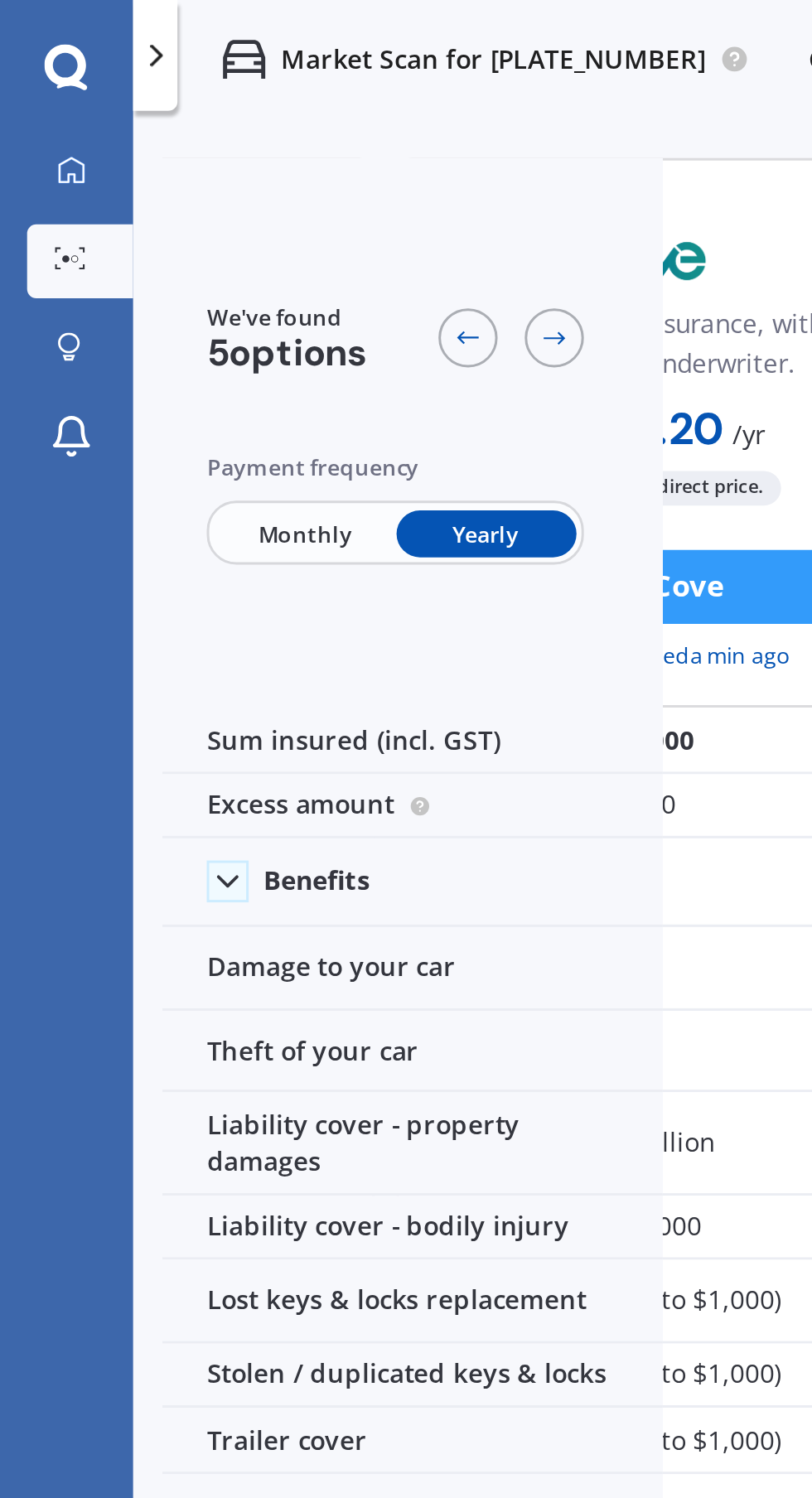 scroll, scrollTop: 0, scrollLeft: 372, axis: horizontal 